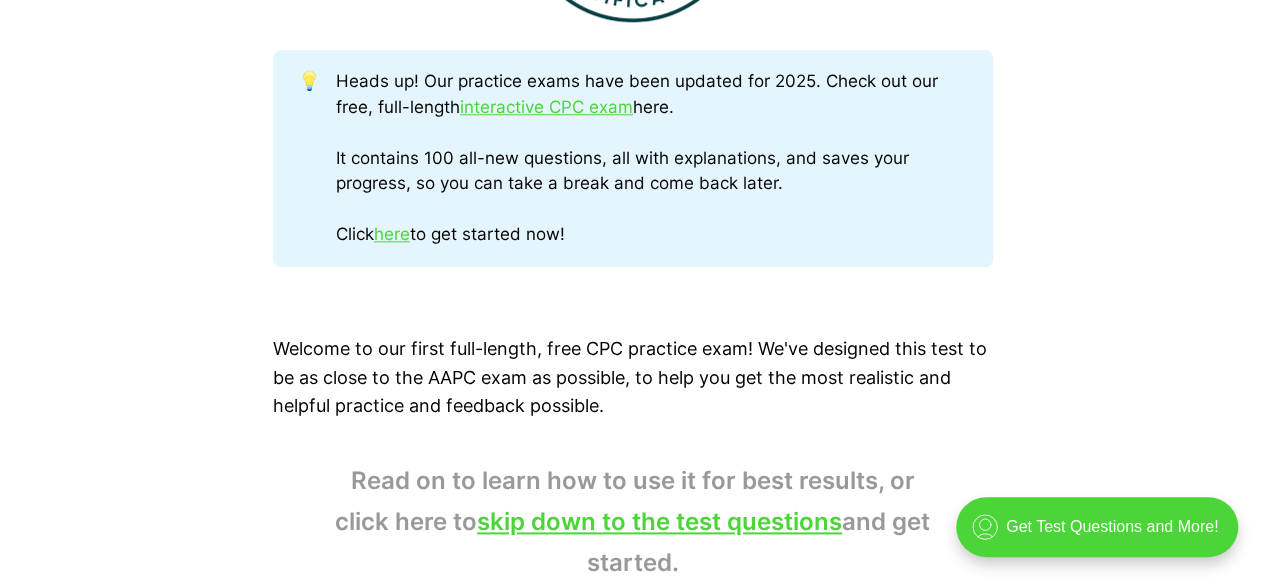 scroll, scrollTop: 0, scrollLeft: 0, axis: both 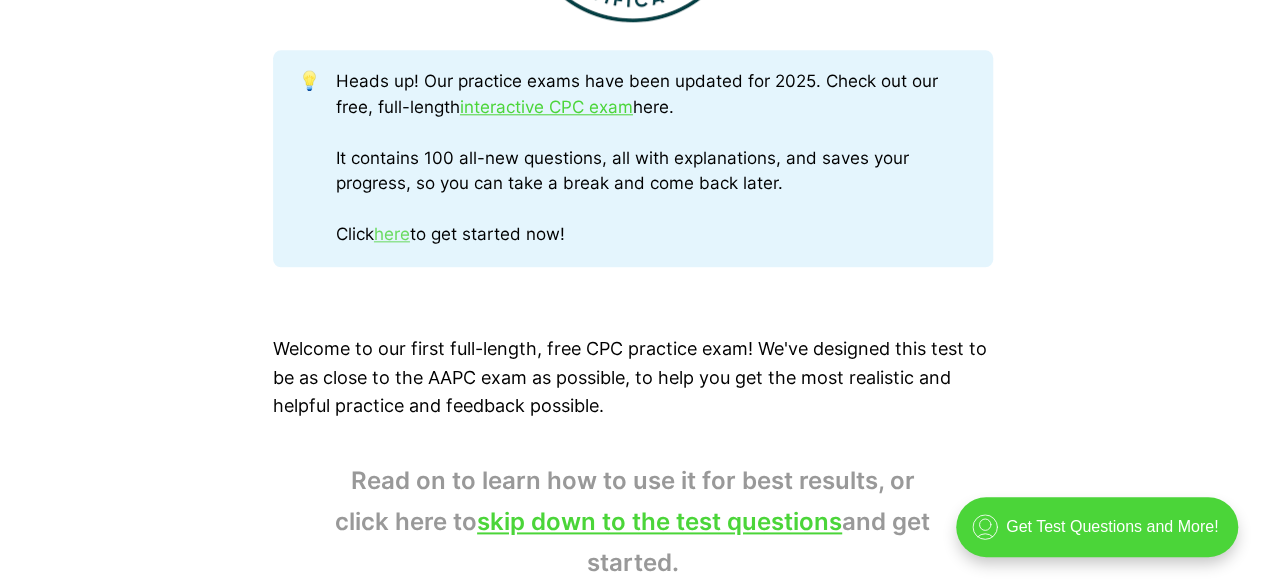click on "here" at bounding box center [392, 234] 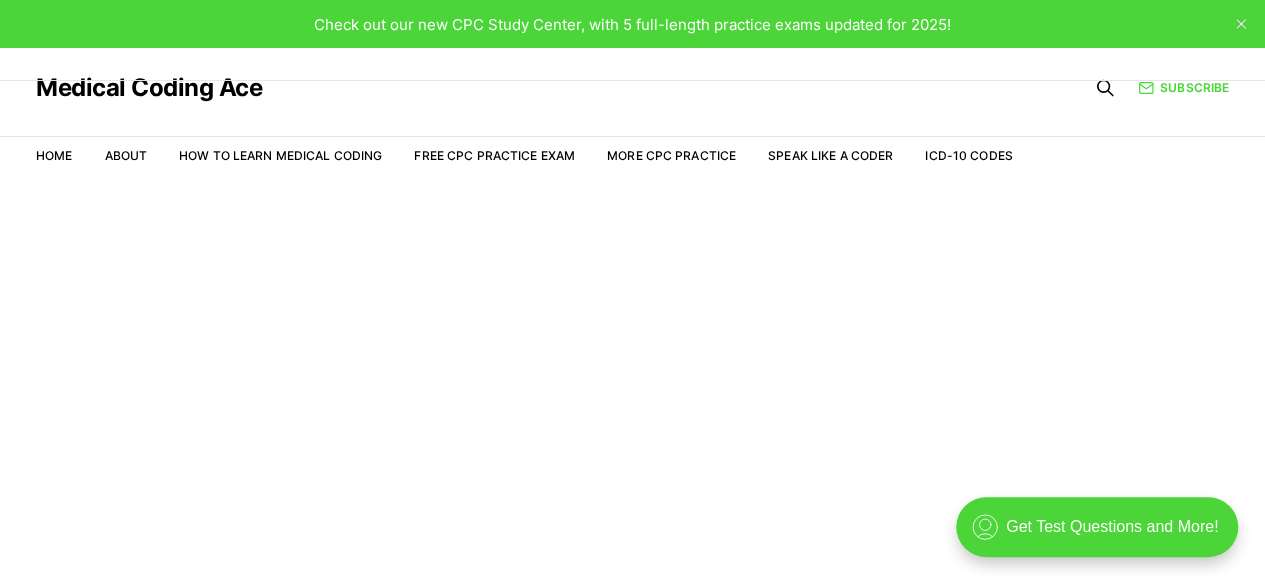 scroll, scrollTop: 0, scrollLeft: 0, axis: both 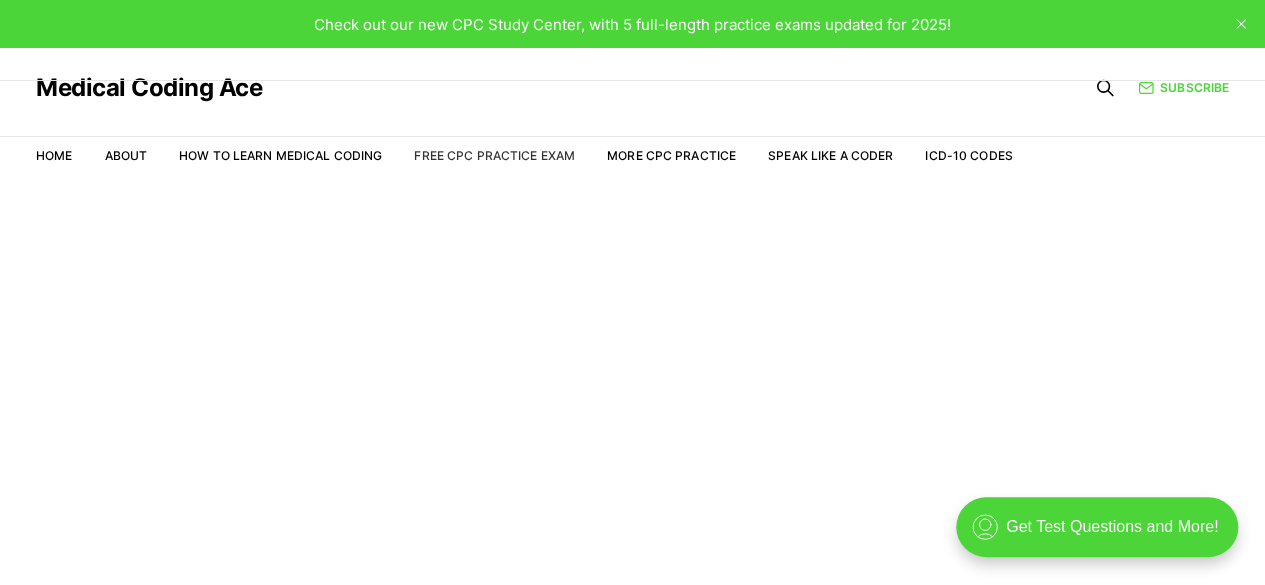 click on "Free CPC Practice Exam" at bounding box center (494, 155) 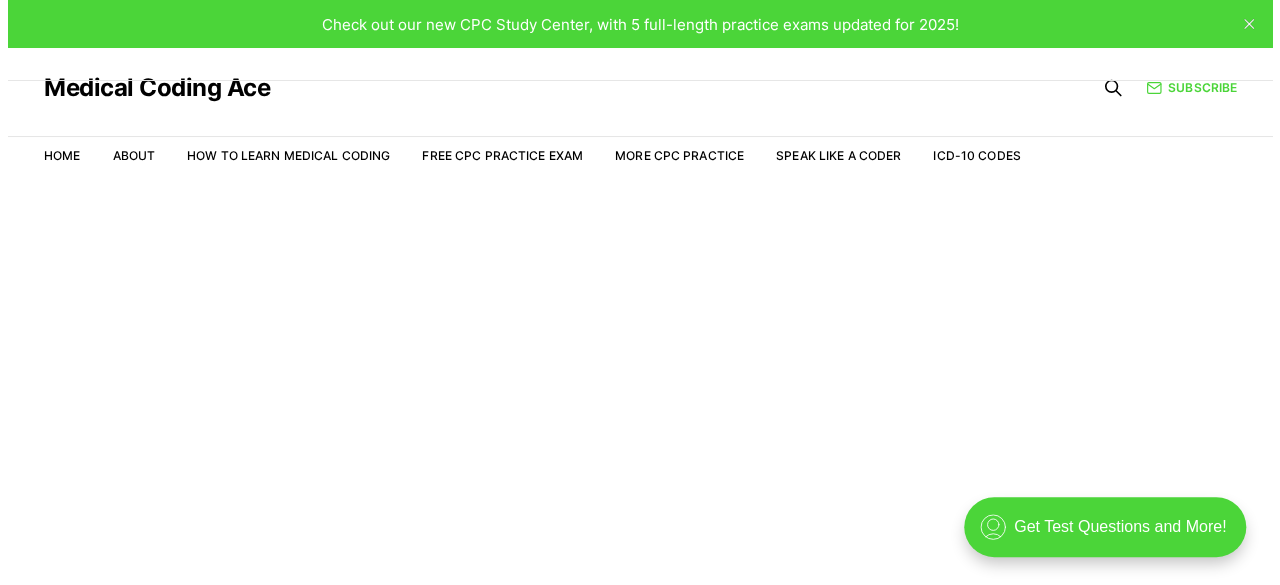 scroll, scrollTop: 0, scrollLeft: 0, axis: both 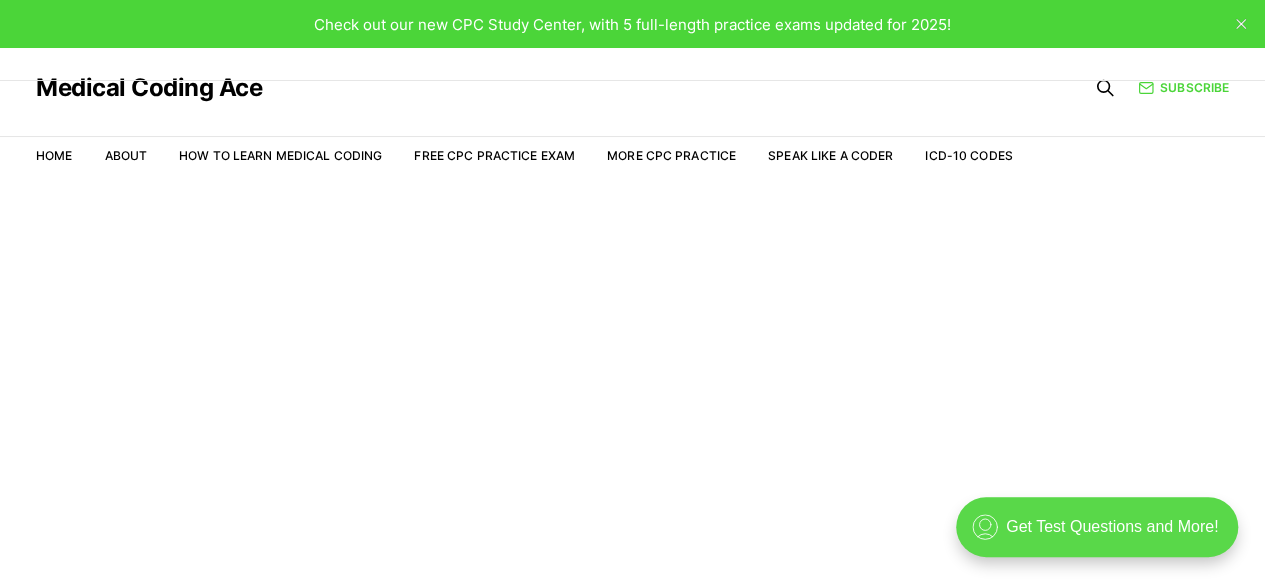 click on ".cls-1{fill:none;stroke:currentColor;stroke-linecap:round;stroke-linejoin:round;stroke-width:0.8px;}   Get Test Questions and More!" at bounding box center (1097, 527) 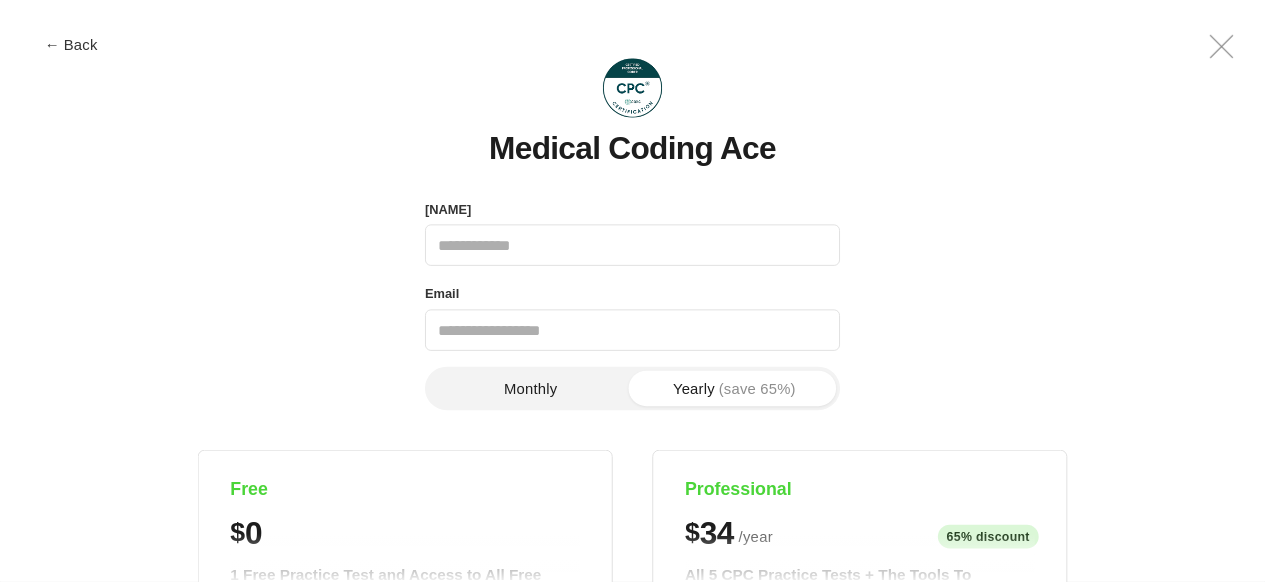 scroll, scrollTop: 0, scrollLeft: 0, axis: both 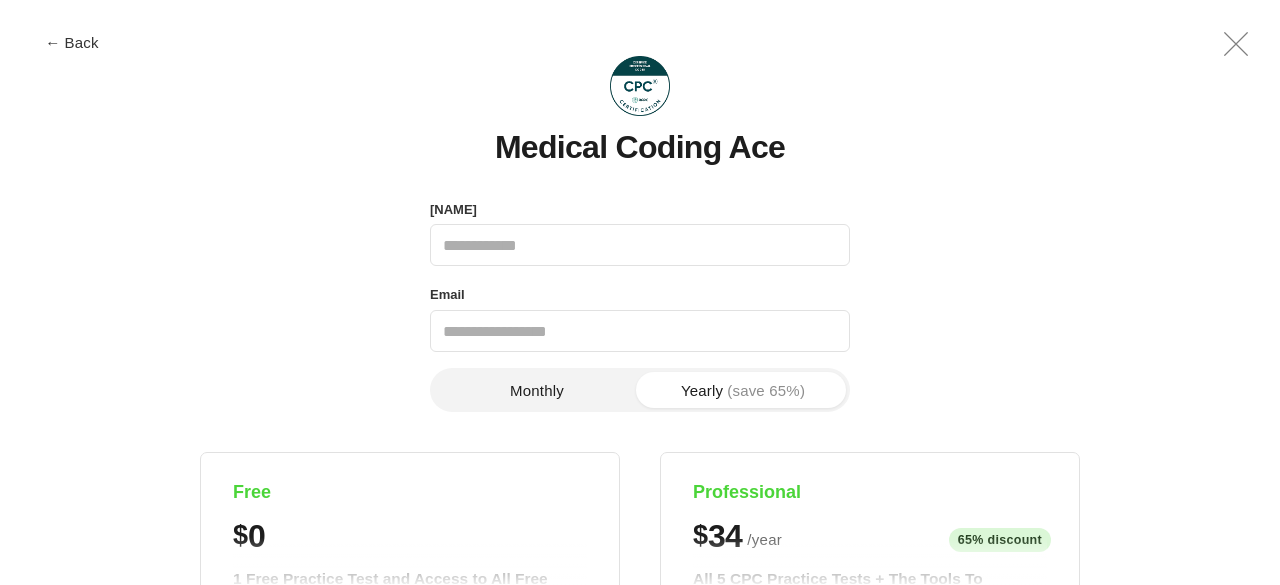 click 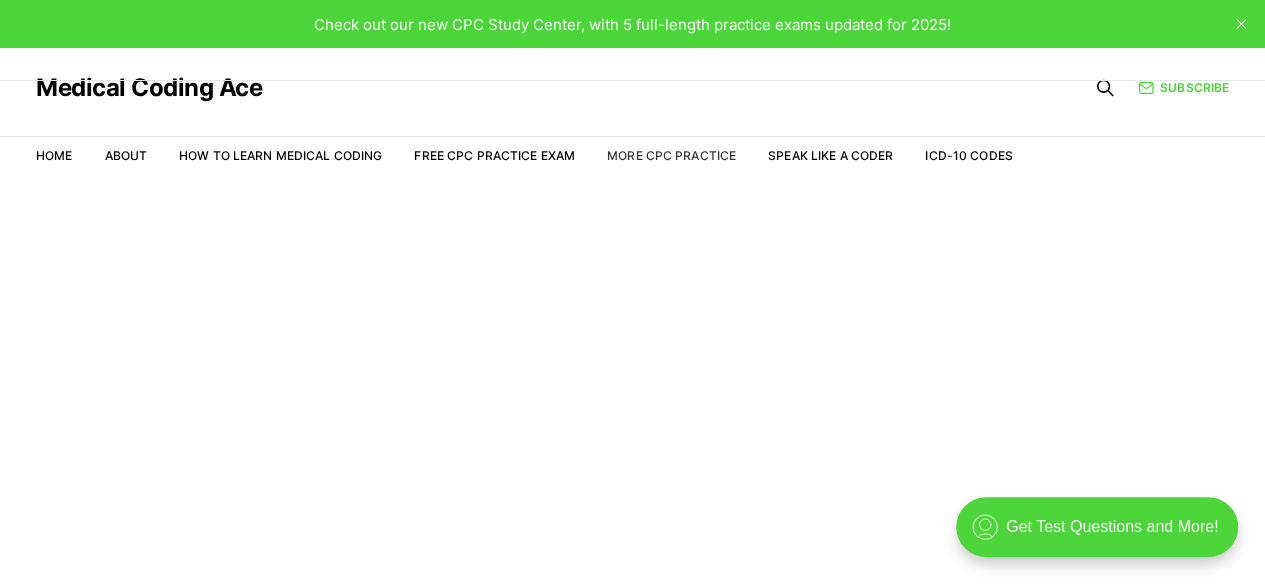 click on "More CPC Practice" at bounding box center [671, 155] 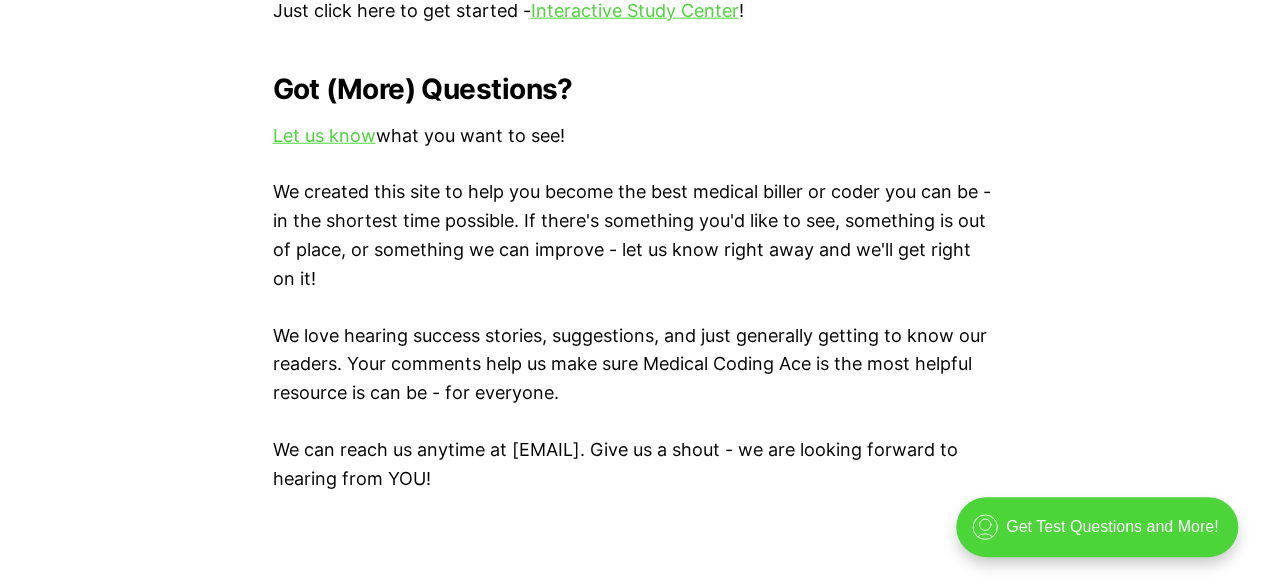 scroll, scrollTop: 2560, scrollLeft: 0, axis: vertical 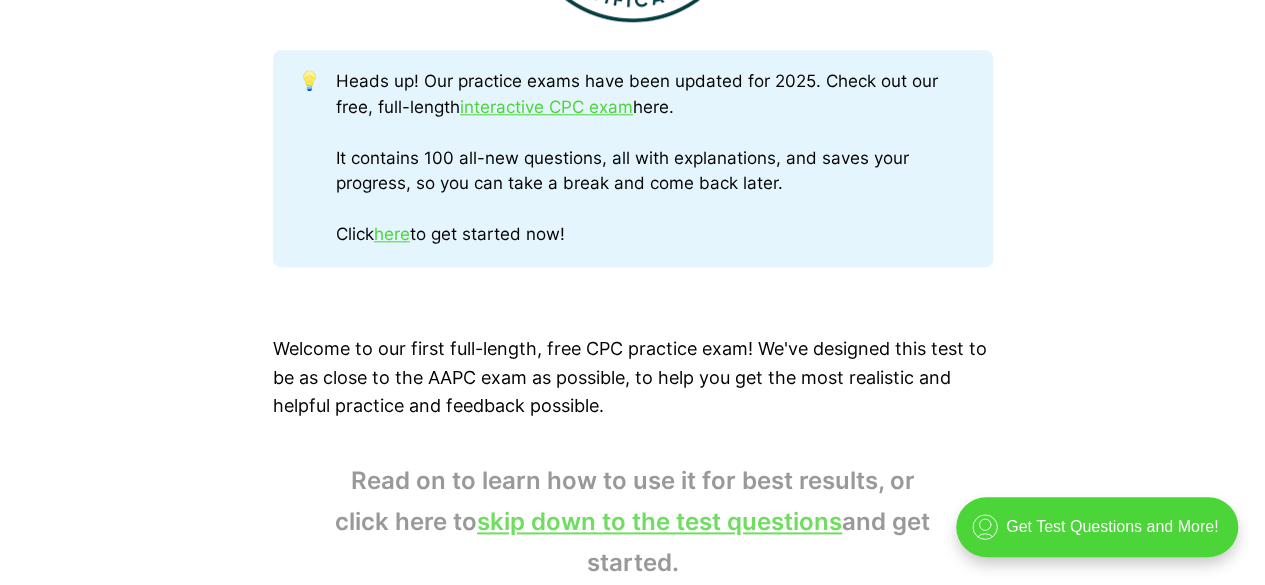 click on "skip down to the test questions" at bounding box center (659, 521) 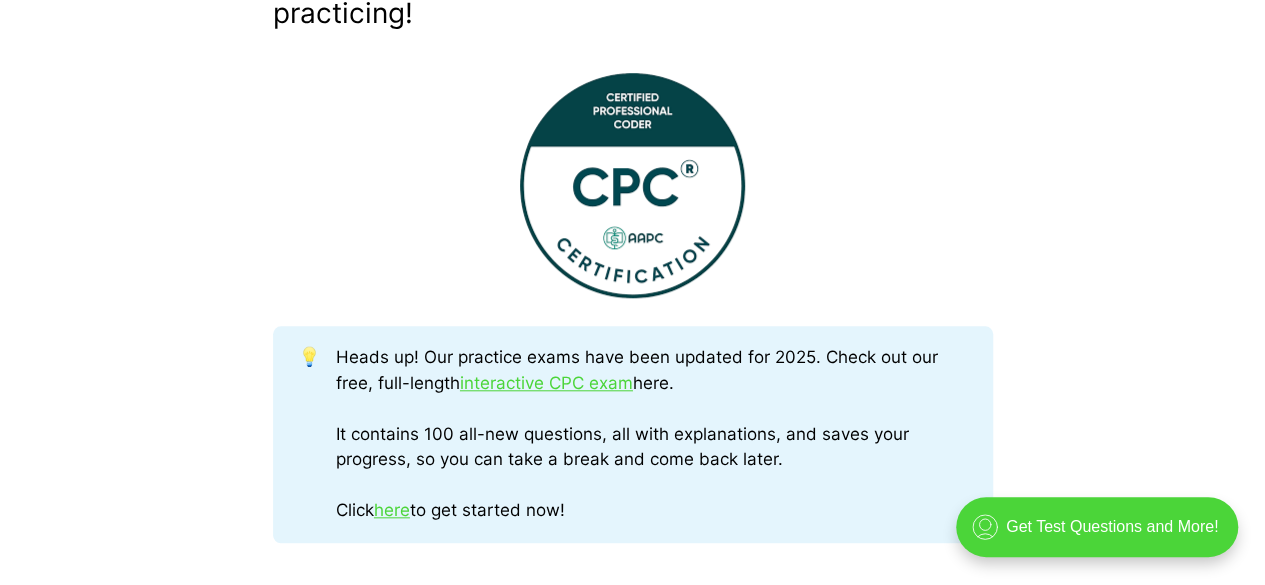 scroll, scrollTop: 800, scrollLeft: 0, axis: vertical 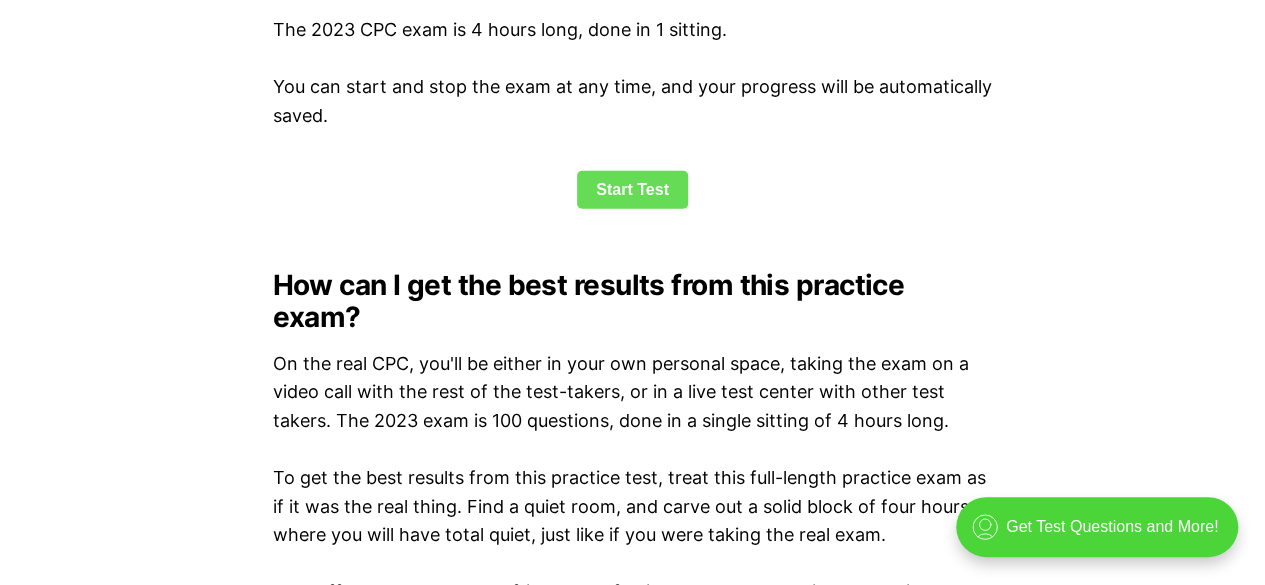click on "Start Test" at bounding box center [632, 190] 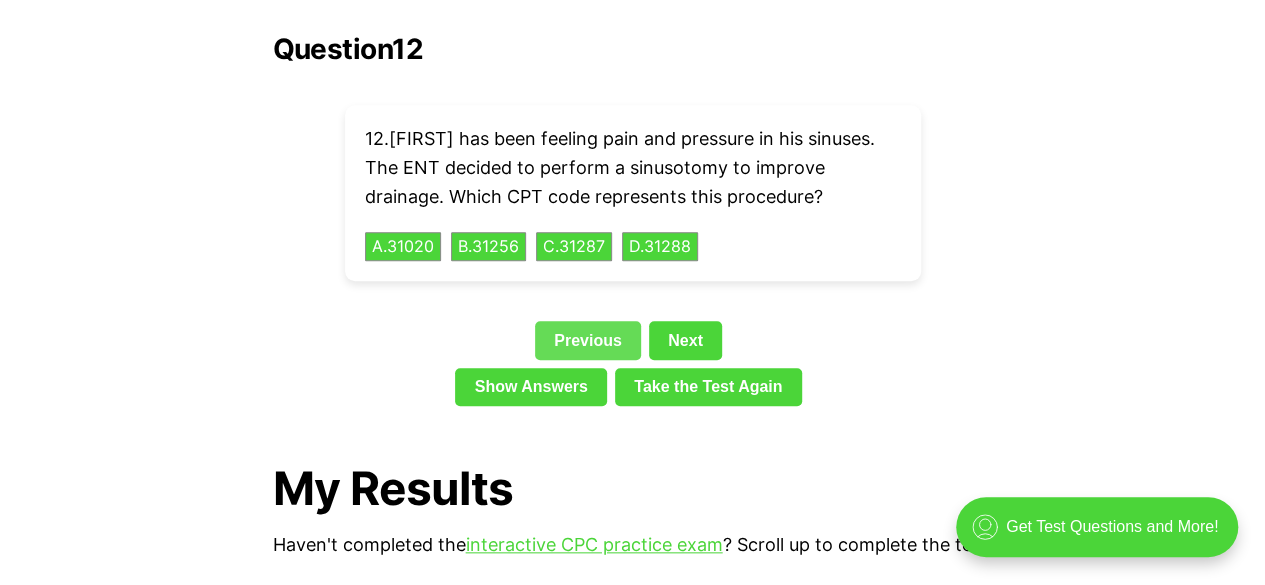 click on "Previous" at bounding box center [588, 340] 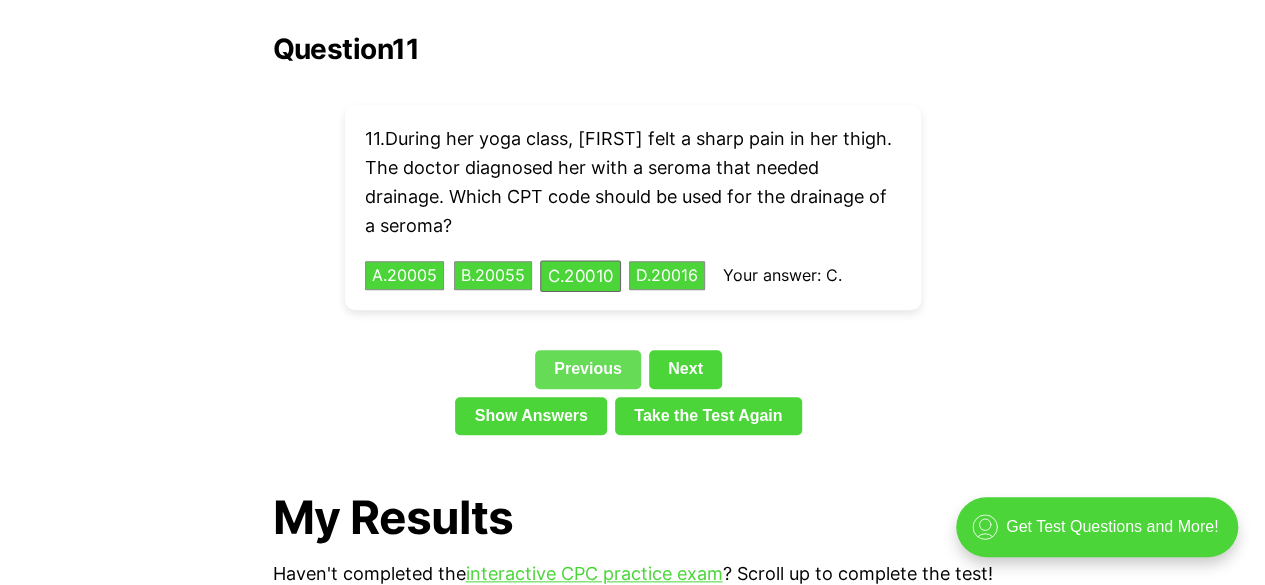 click on "Question  11 11 .  During her yoga class, [FIRST] felt a sharp pain in her thigh. The doctor diagnosed her with a seroma that needed drainage. Which CPT code should be used for the drainage of a seroma? A .  20005 B .  20055 C .  20010 D .  20016 Your answer: C. Previous Next Show Answers Take the Test Again" at bounding box center [633, 238] 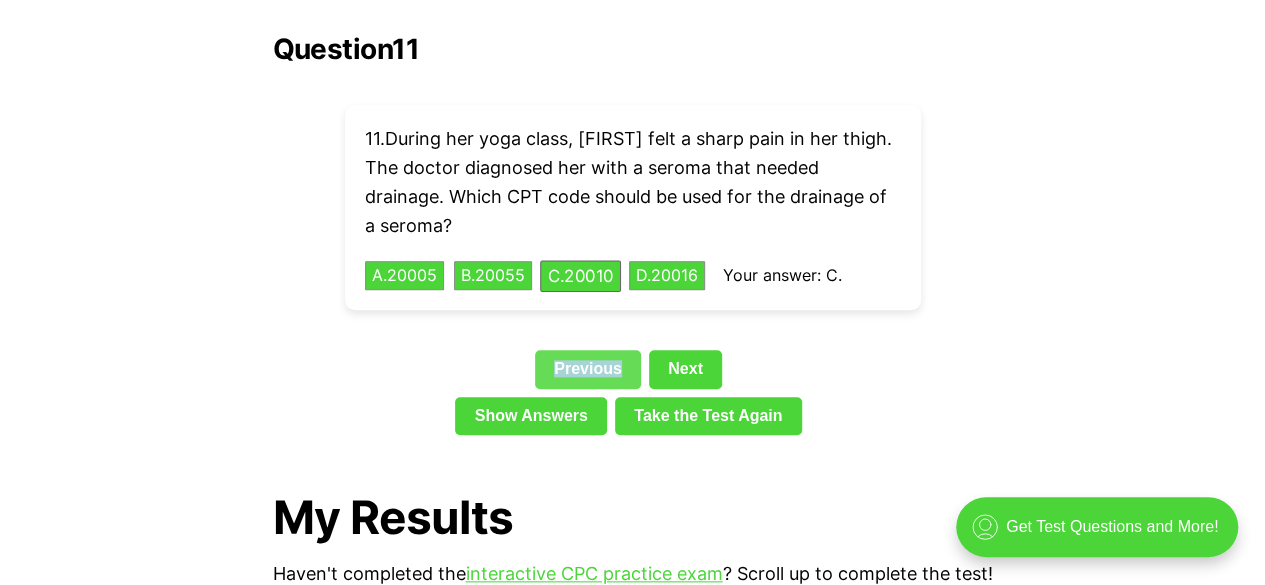 drag, startPoint x: 572, startPoint y: 317, endPoint x: 574, endPoint y: 351, distance: 34.058773 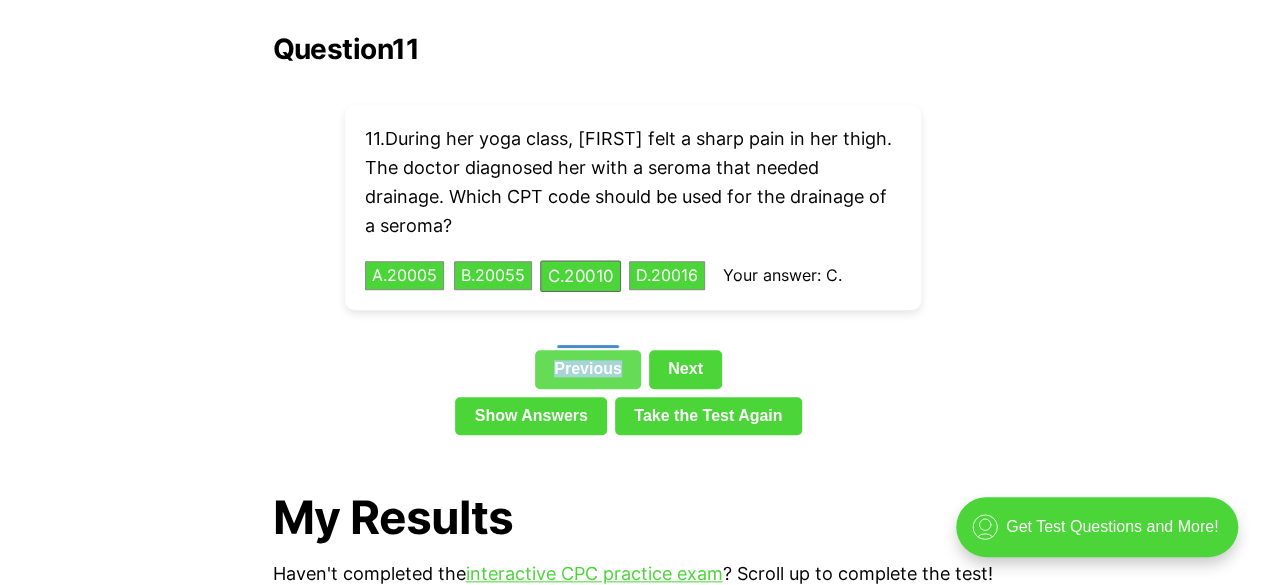 click on "Check out our new CPC Study Center, with 5 full-length practice exams updated for 2025!
Medical Coding Ace
Home
About
How to Learn Medical Coding
Free CPC Practice Exam
More CPC Practice
Speak Like a Coder
ICD-10 Codes
Subscribe
By  Medical Coding Ace
—
Sep 10, 2023
How to Pass CPC Exam: Free CPC Practice Exam #1 (2023)
💡 interactive CPC exam" at bounding box center [632, -895] 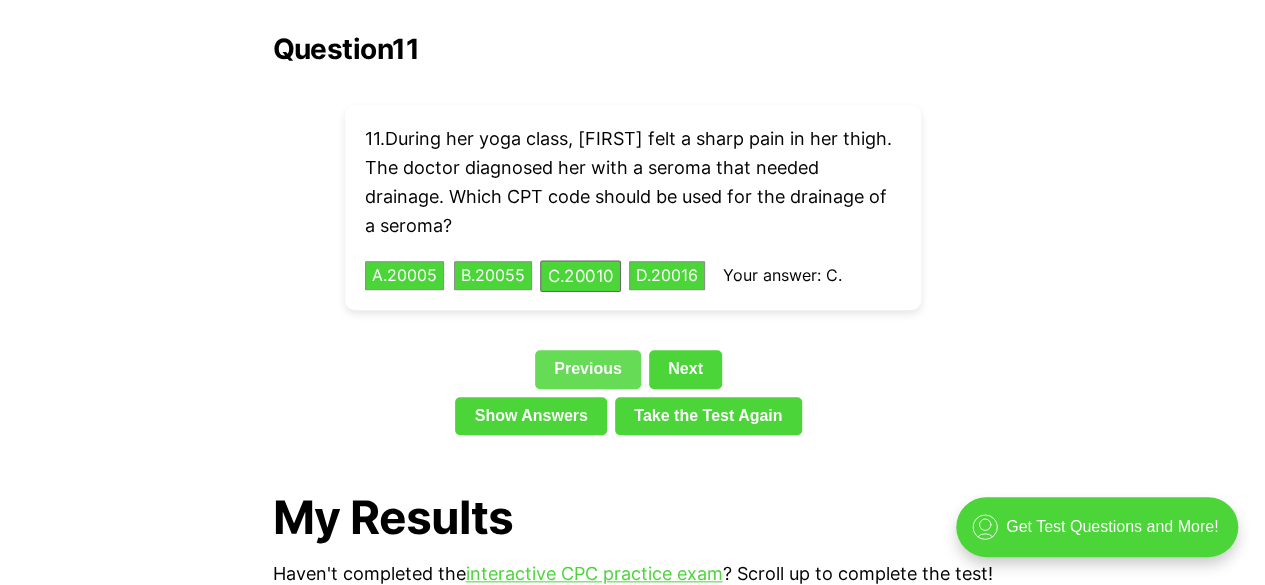 click on "Previous" at bounding box center [588, 369] 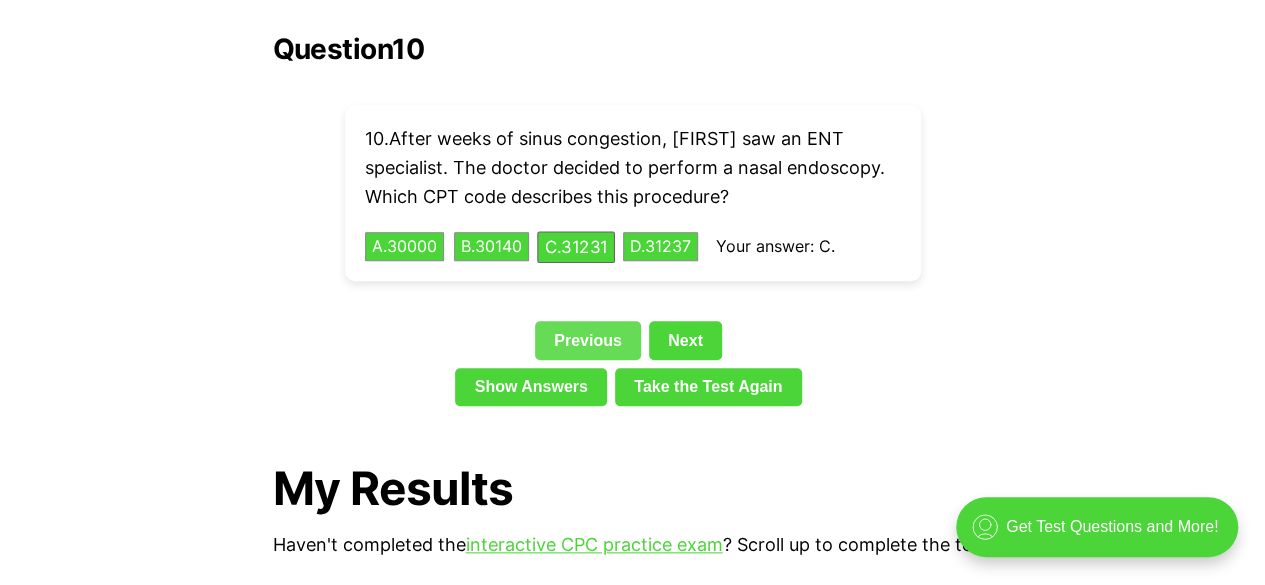 click on "Previous" at bounding box center (588, 340) 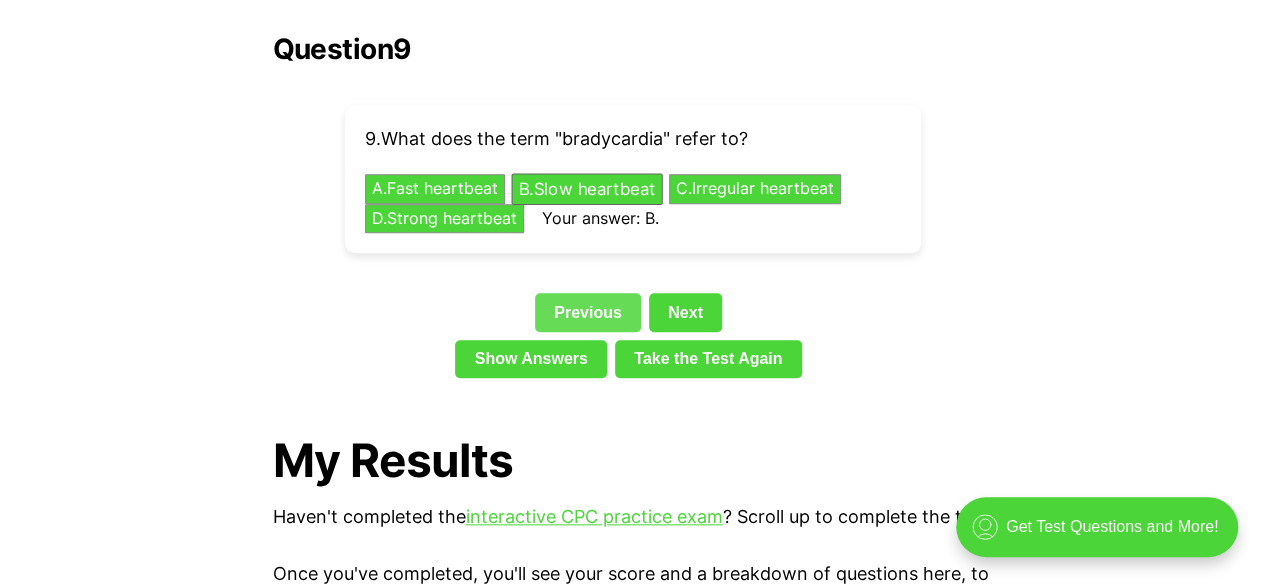 click on "Previous" at bounding box center (588, 312) 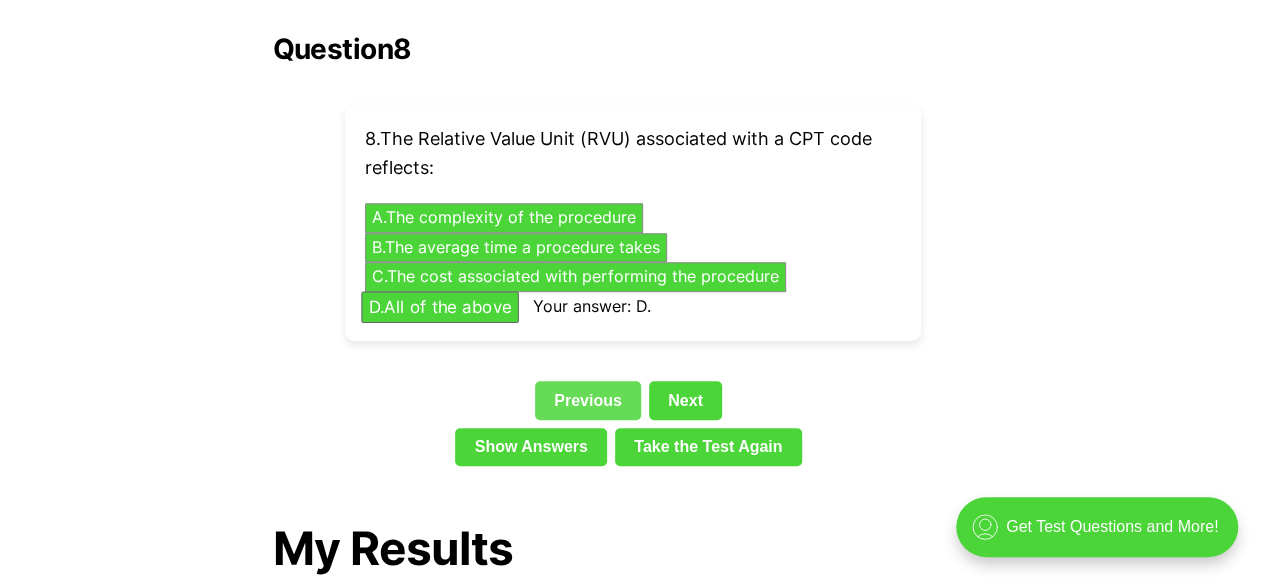 click on "Previous" at bounding box center [588, 400] 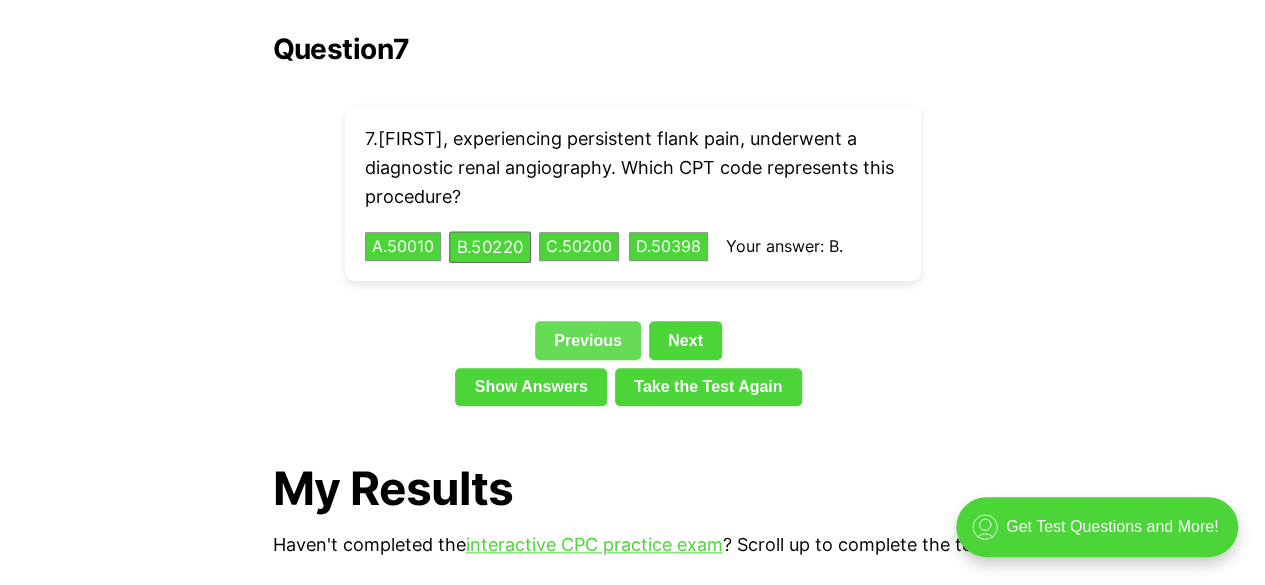 click on "Previous" at bounding box center [588, 340] 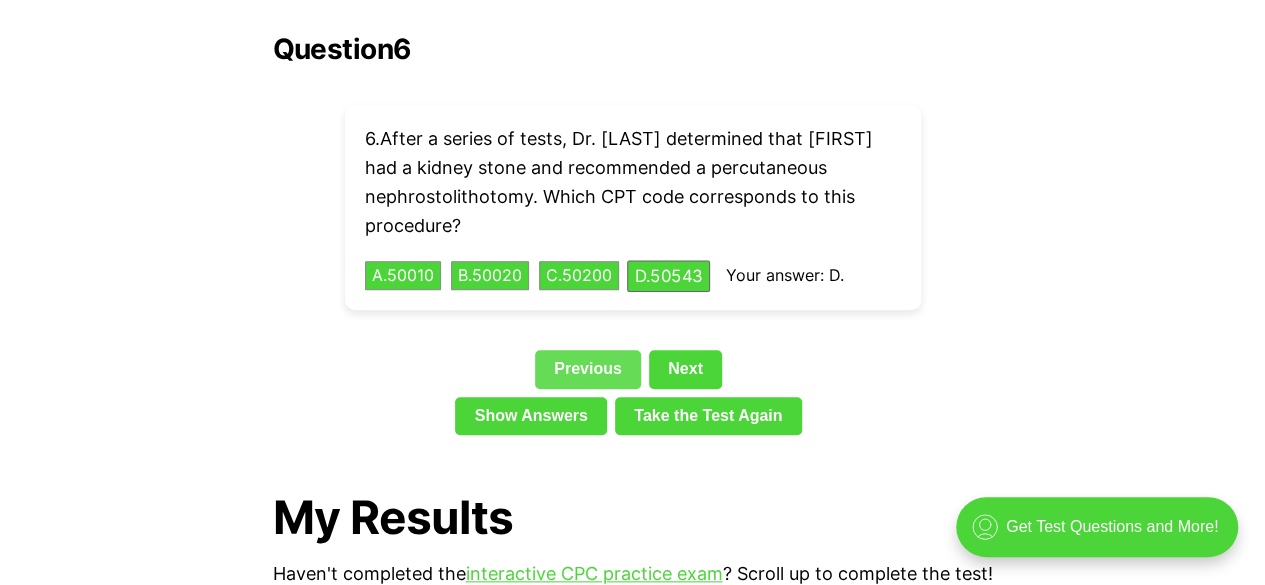 click on "Previous" at bounding box center [588, 369] 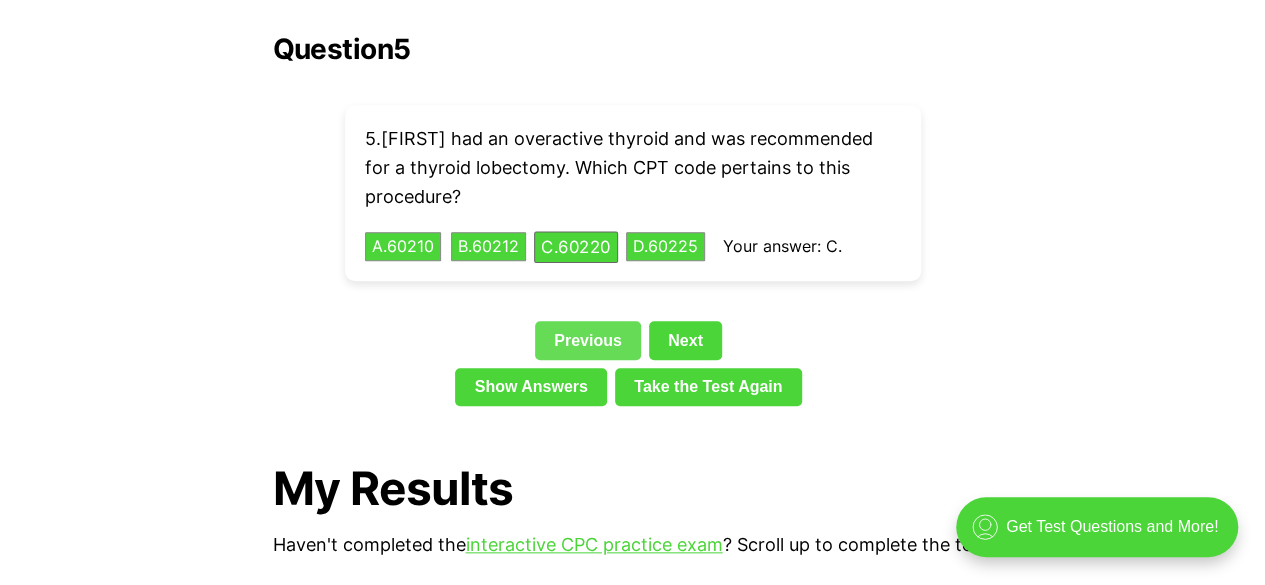 click on "Previous" at bounding box center [588, 340] 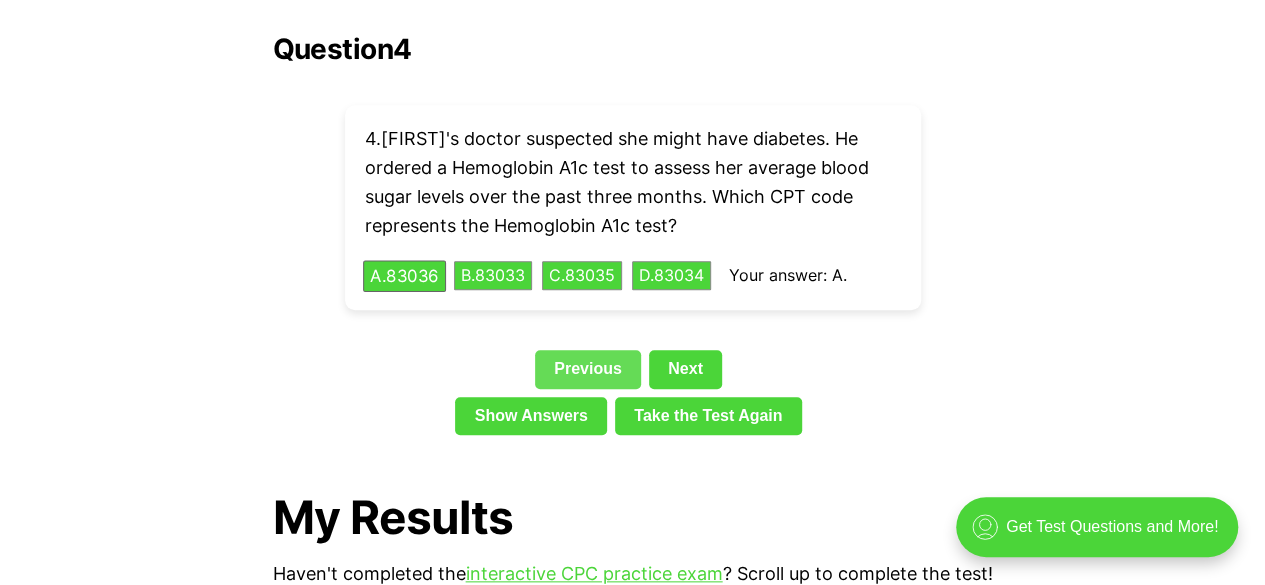 click on "Previous" at bounding box center [588, 369] 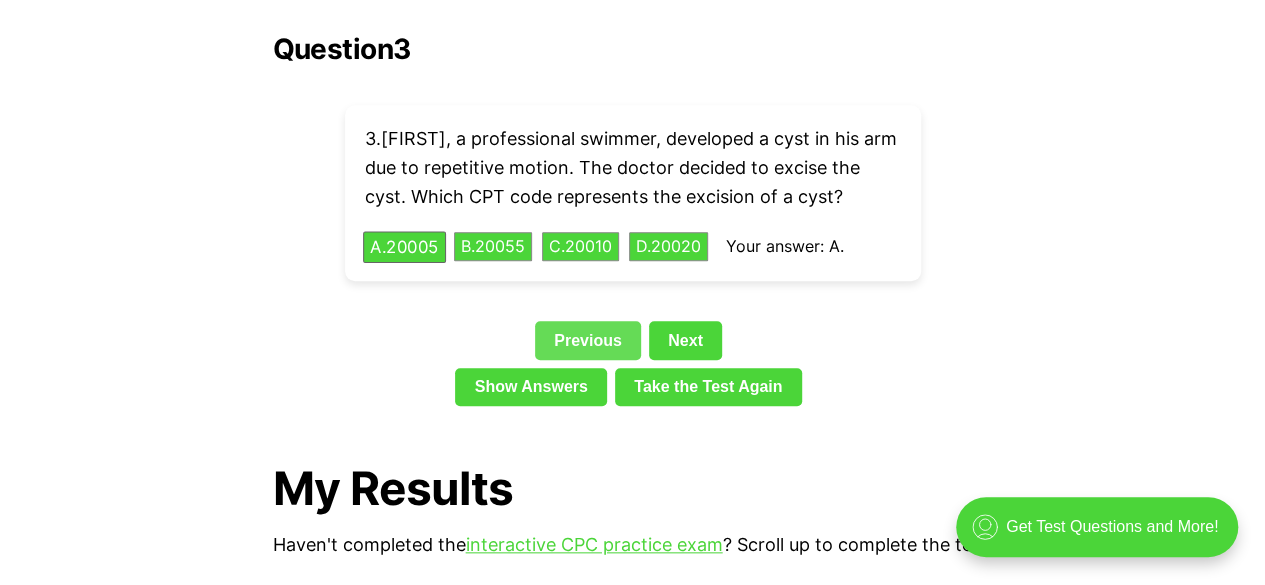 click on "Show Answers" at bounding box center [531, 387] 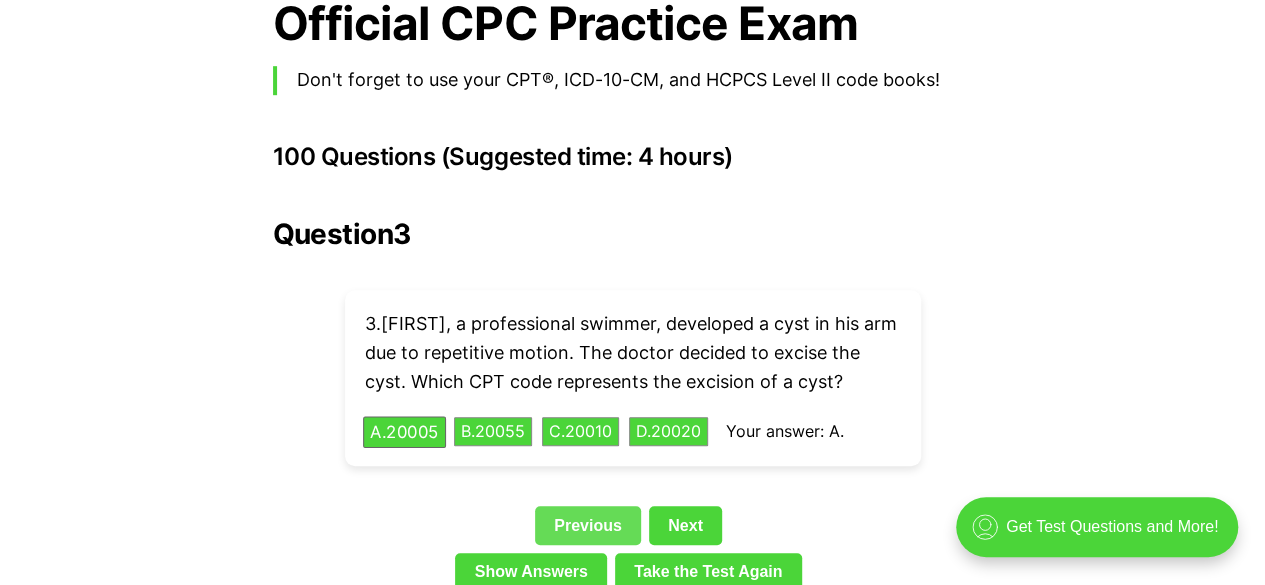 scroll, scrollTop: 4448, scrollLeft: 0, axis: vertical 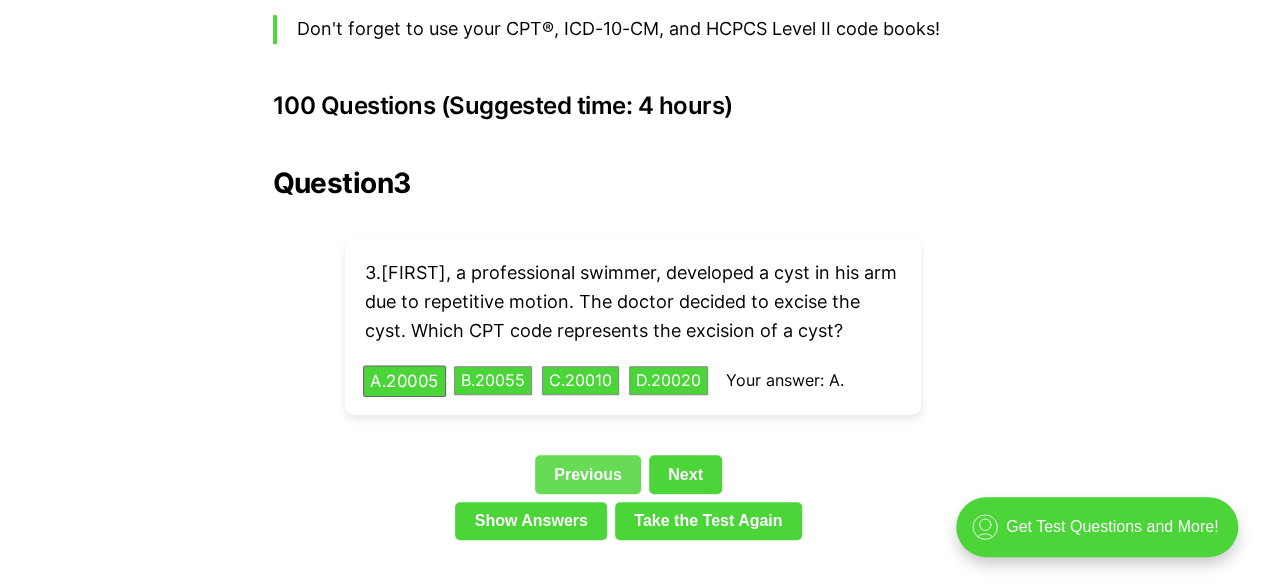 click on "Previous" at bounding box center [588, 474] 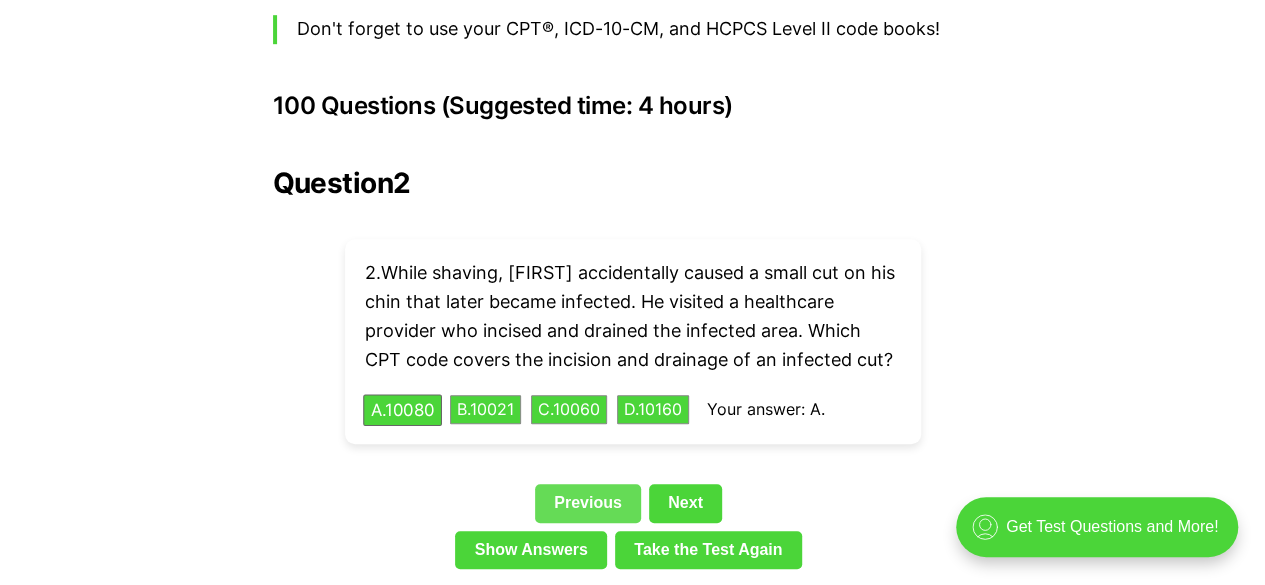 click on "Question  2 2 .  While shaving, [FIRST] accidentally caused a small cut on his chin that later became infected. He visited a healthcare provider who incised and drained the infected area. Which CPT code covers the incision and drainage of an infected cut? A .  10080 B .  10021 C .  10060 D .  10160 Your answer: A. Previous Next Show Answers Take the Test Again" at bounding box center (633, 372) 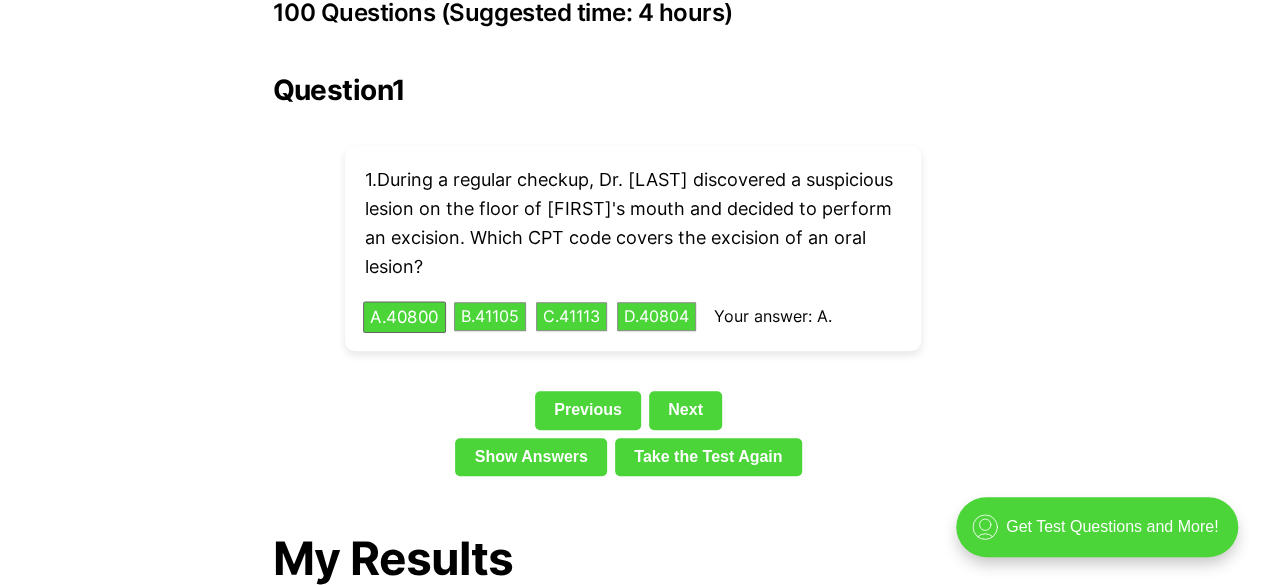 scroll, scrollTop: 4517, scrollLeft: 0, axis: vertical 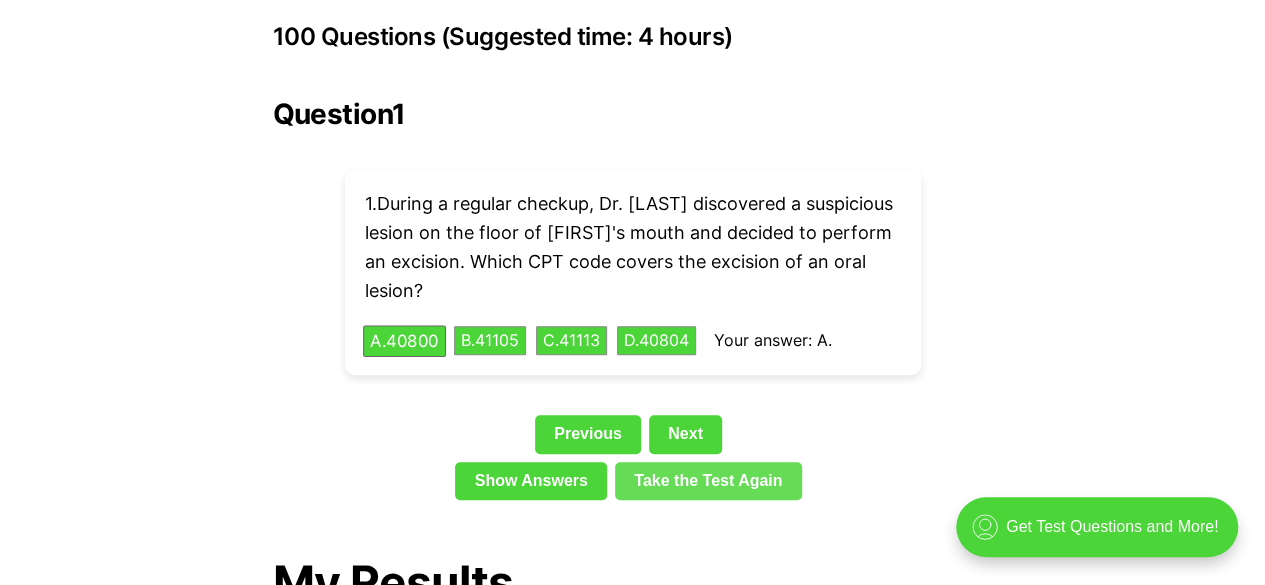 click on "Take the Test Again" at bounding box center (708, 481) 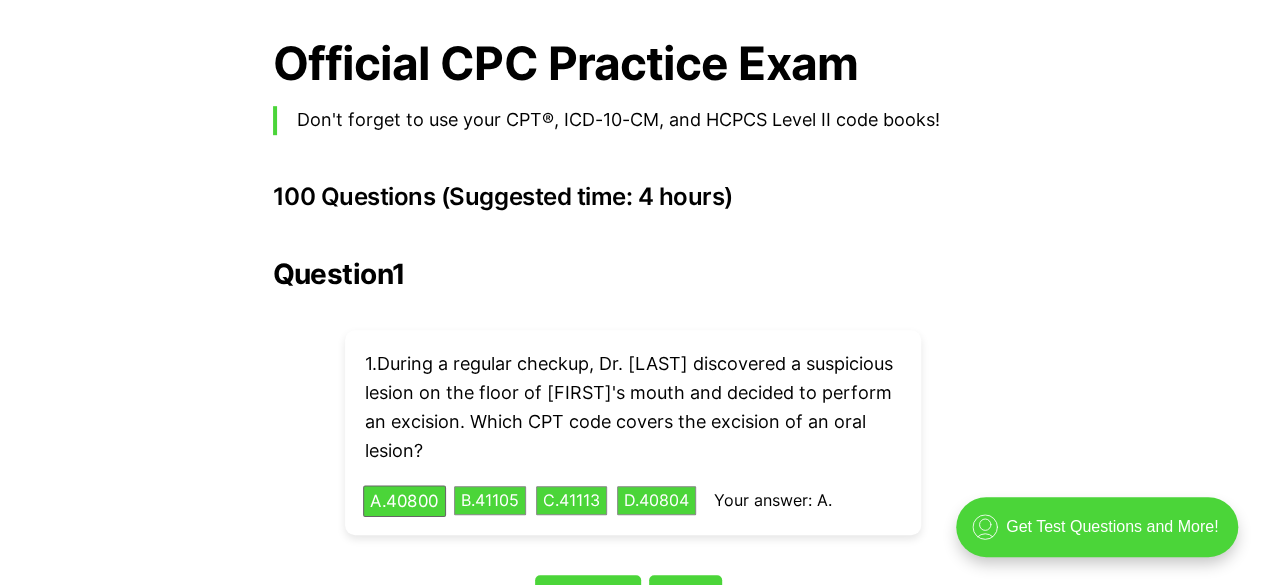 scroll, scrollTop: 4477, scrollLeft: 0, axis: vertical 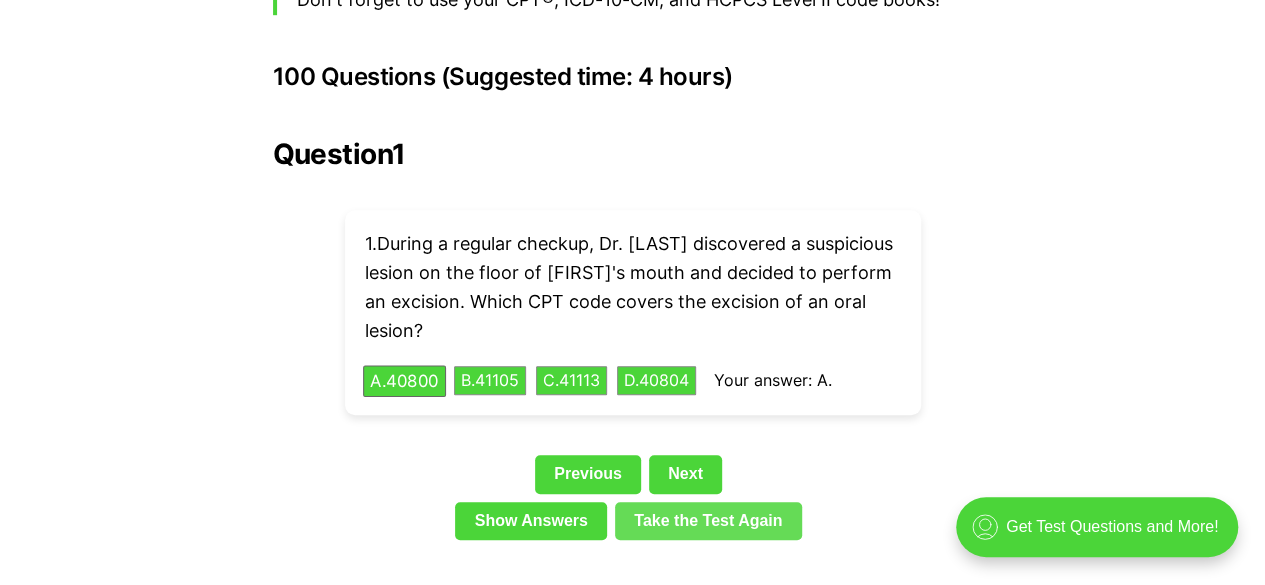 click on "Take the Test Again" at bounding box center (708, 521) 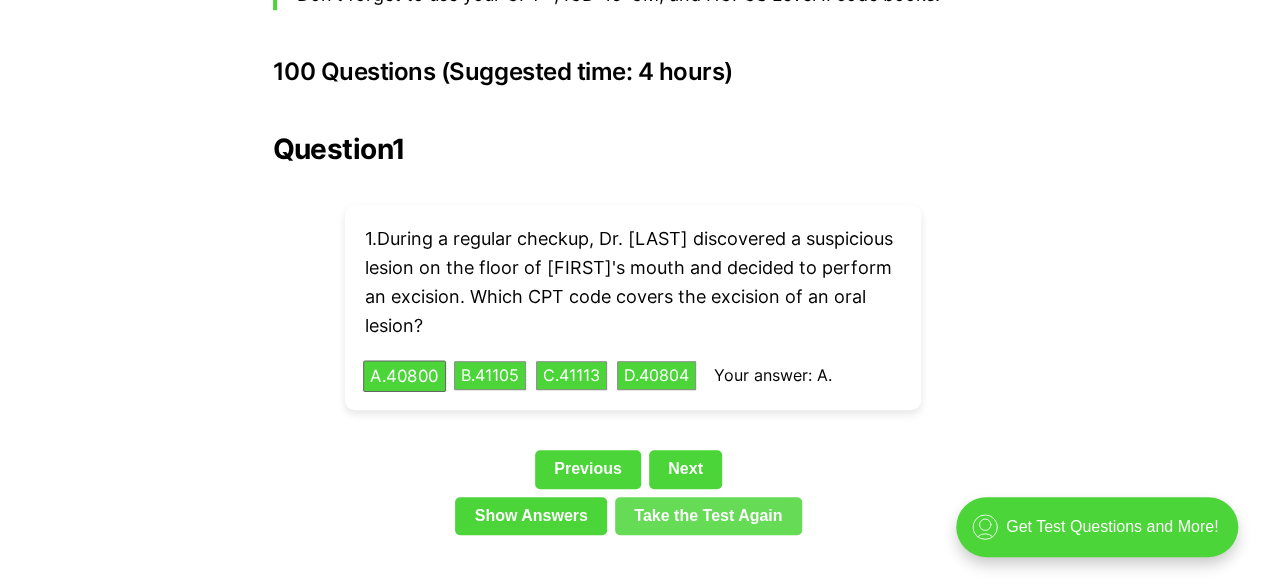 scroll, scrollTop: 4477, scrollLeft: 0, axis: vertical 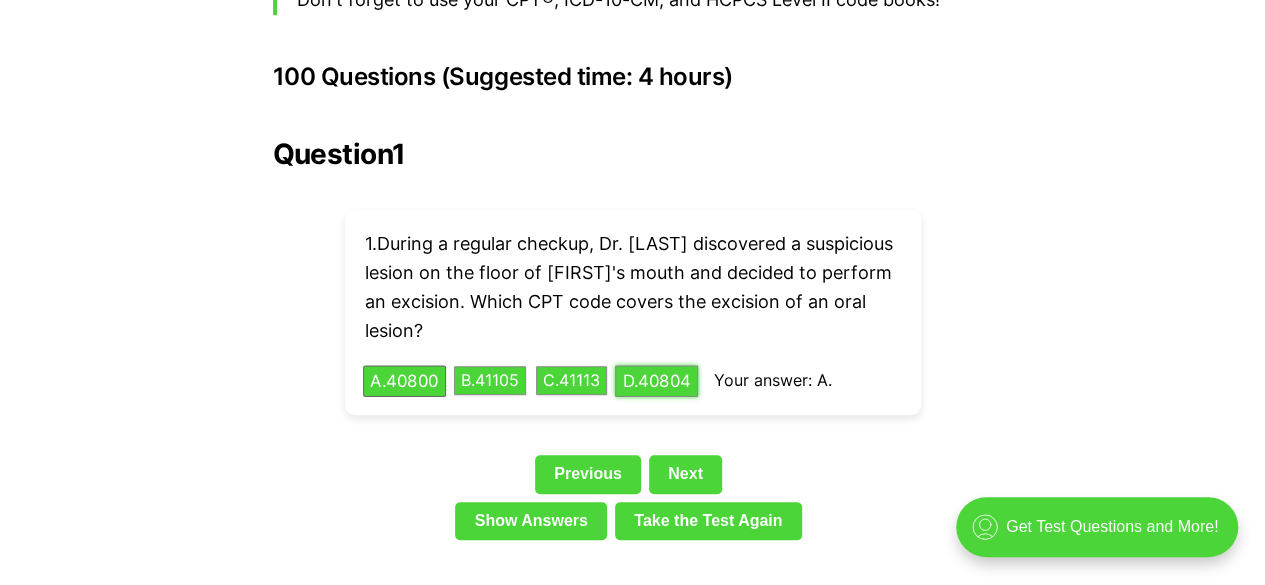 click on "D .  40804" at bounding box center [656, 380] 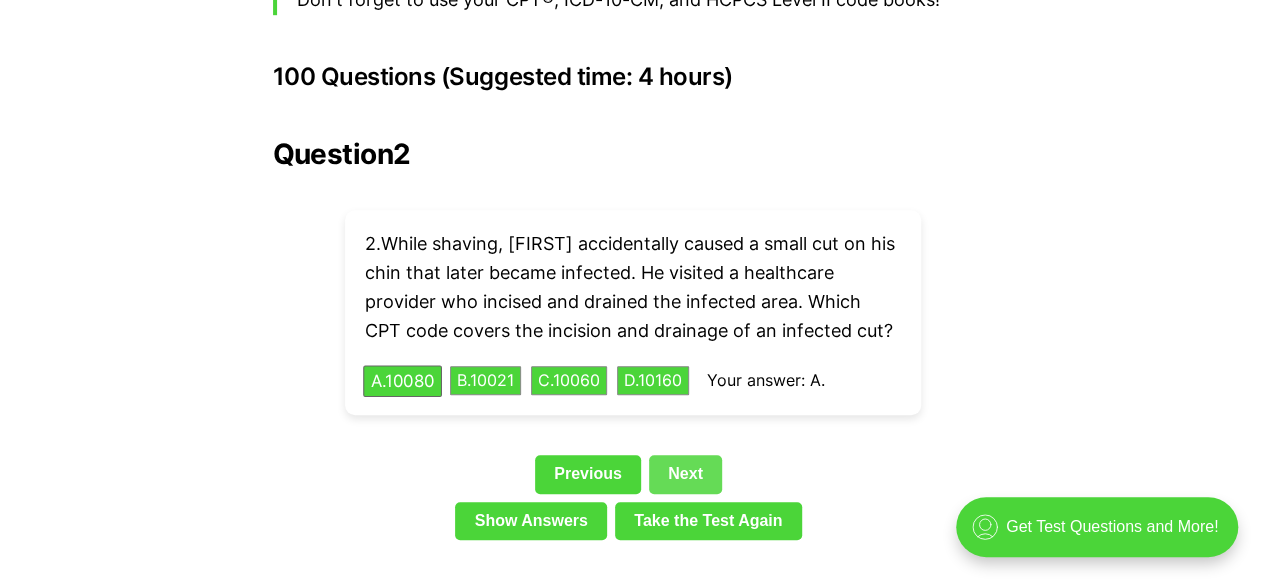 click on "Next" at bounding box center (685, 474) 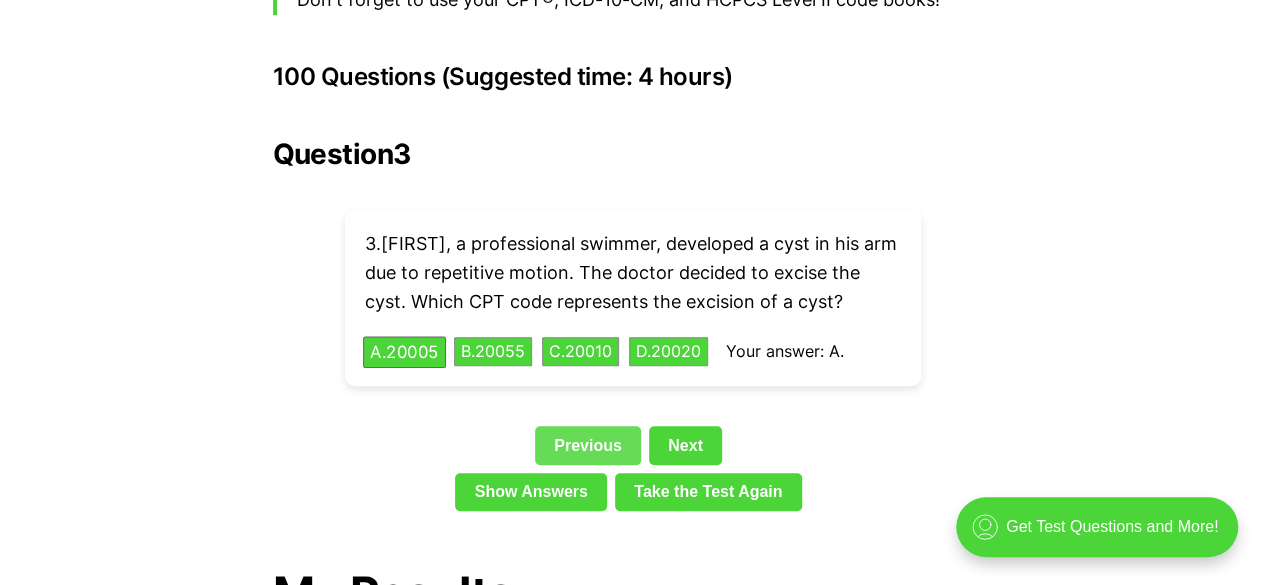 click on "Previous" at bounding box center [588, 445] 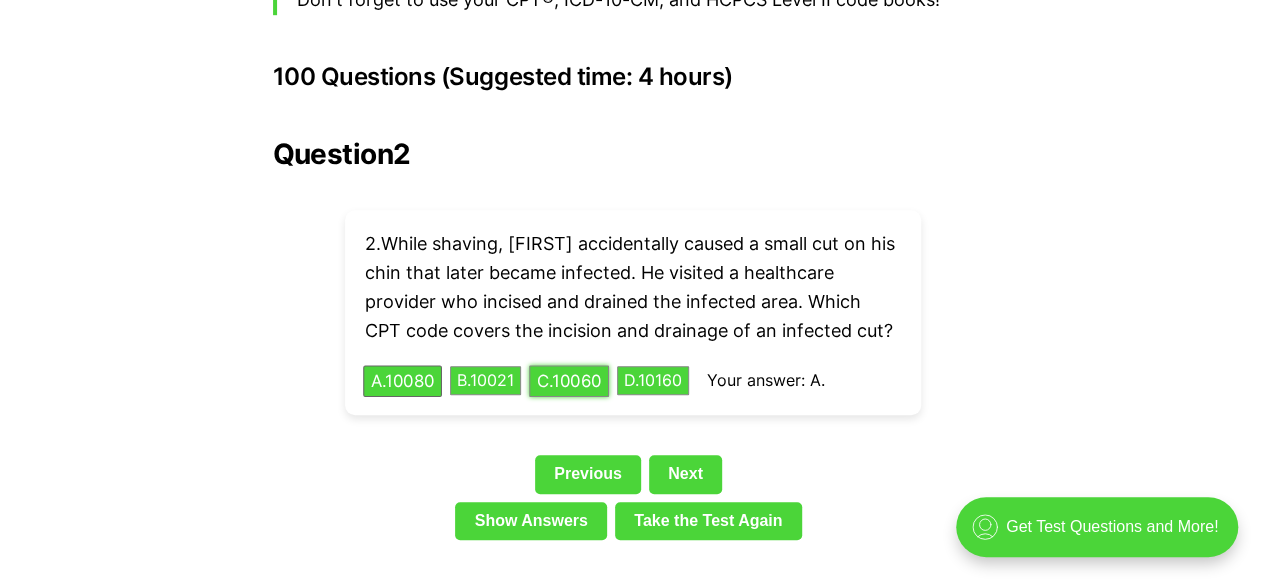 click on "C .  10060" at bounding box center [569, 380] 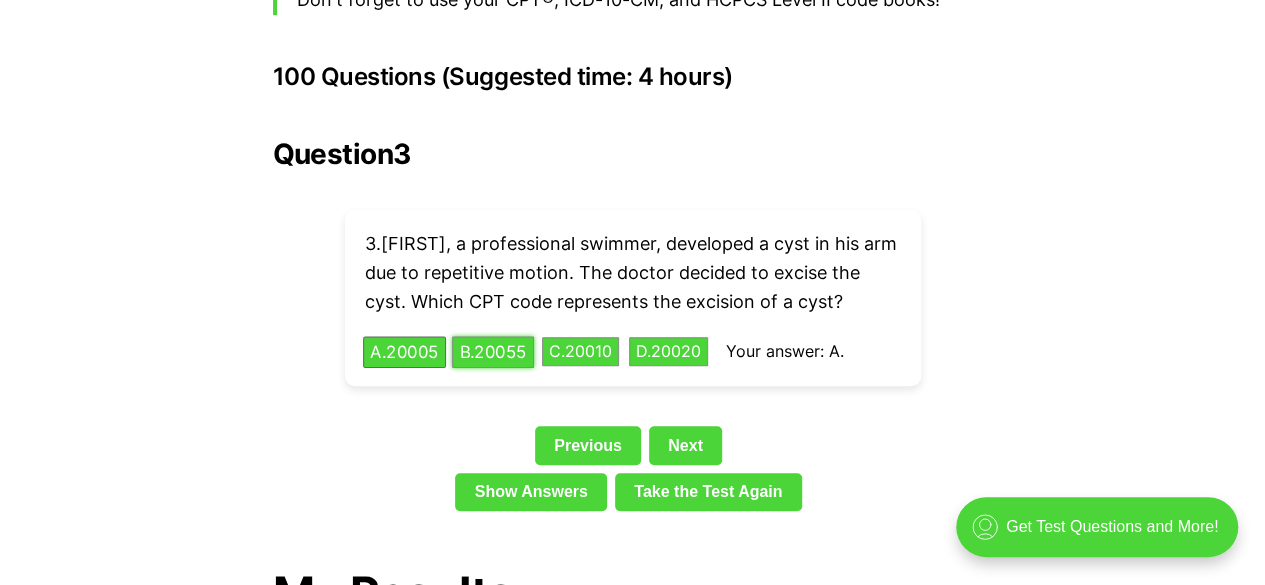 click on "B .  20055" at bounding box center (493, 351) 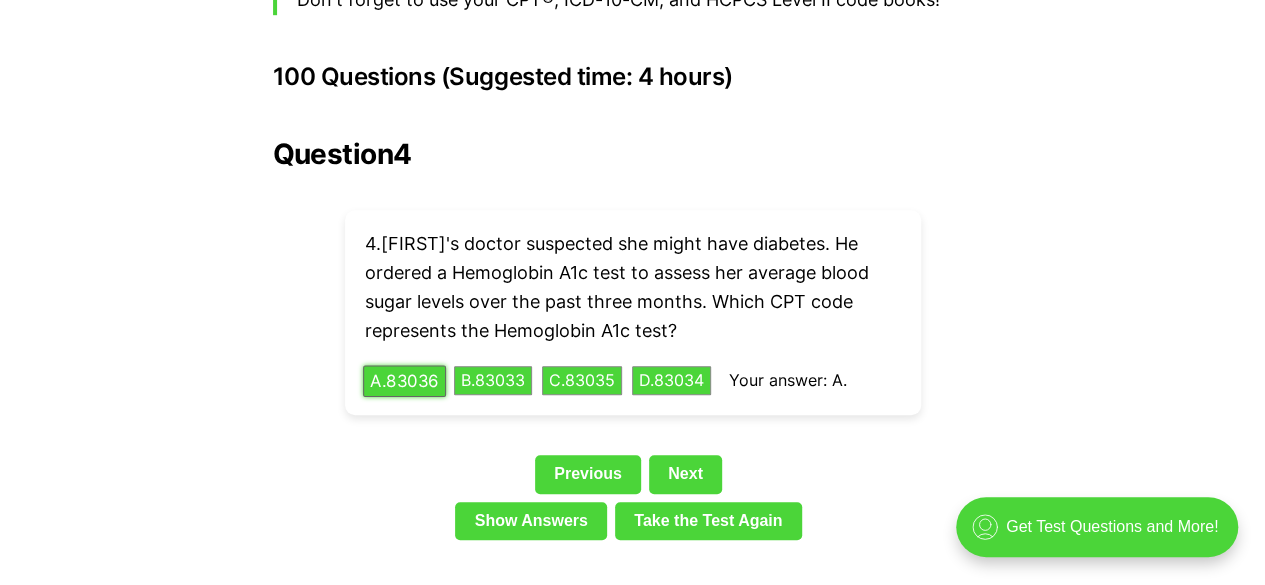 click on "A .  83036" at bounding box center [404, 380] 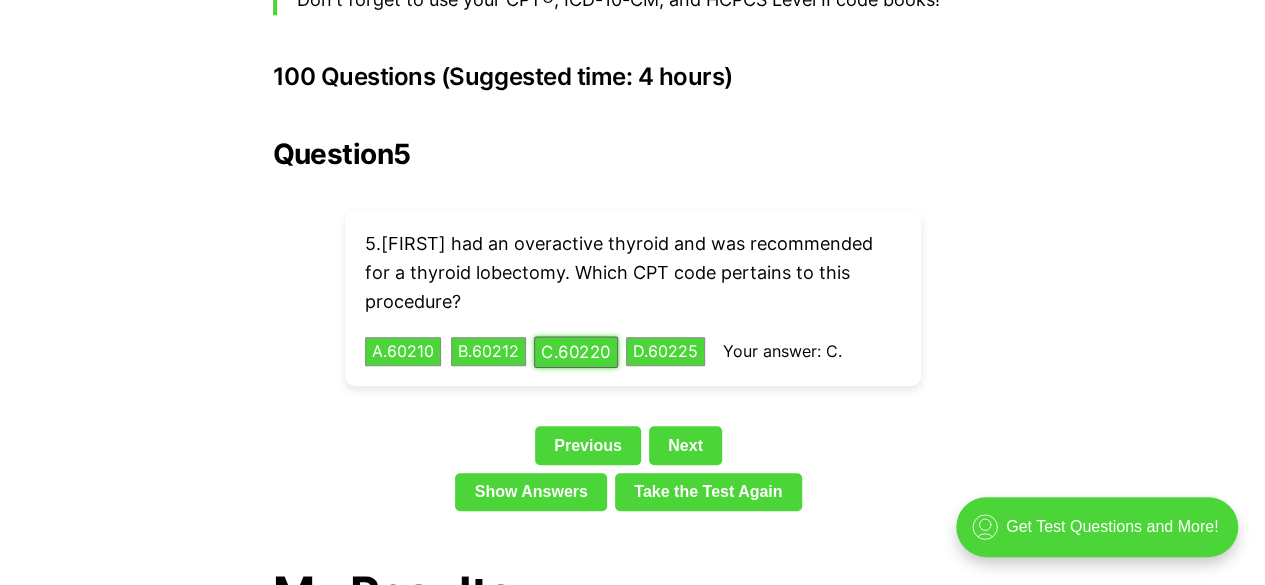 click on "C .  60200" at bounding box center (576, 351) 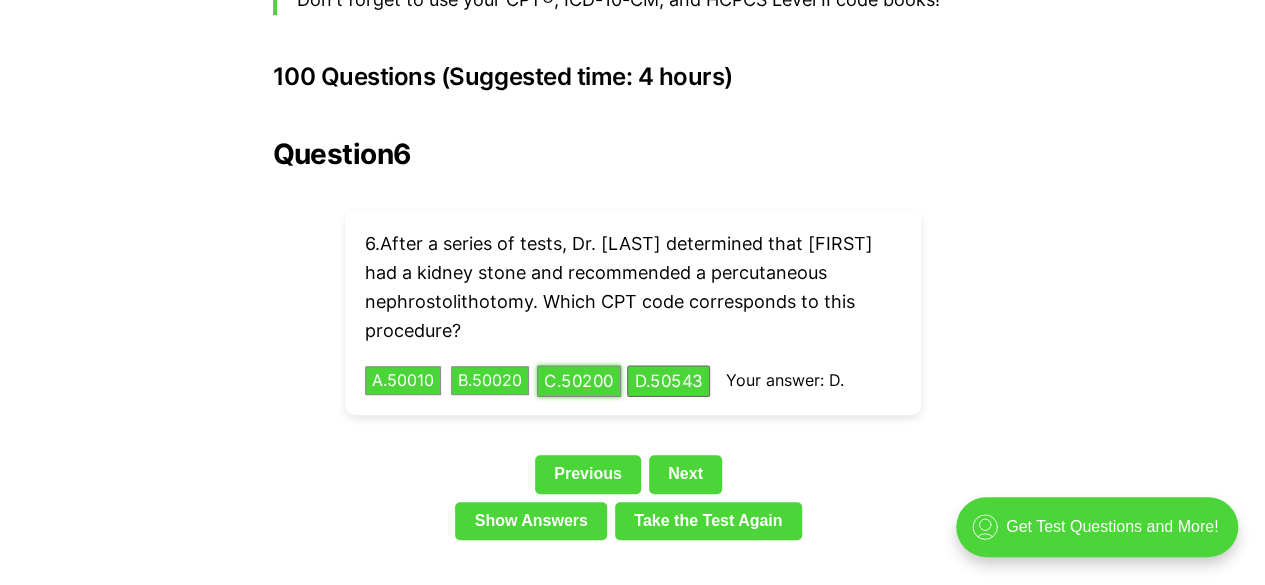 click on "Dr. [LAST] determined that [FIRST] had a kidney stone and recommended a percutaneous nephrostolithotomy. Which CPT code corresponds to this procedure? A .  50010 B .  50020 C .  50200 D .  50543 Your answer: D." at bounding box center [633, 312] 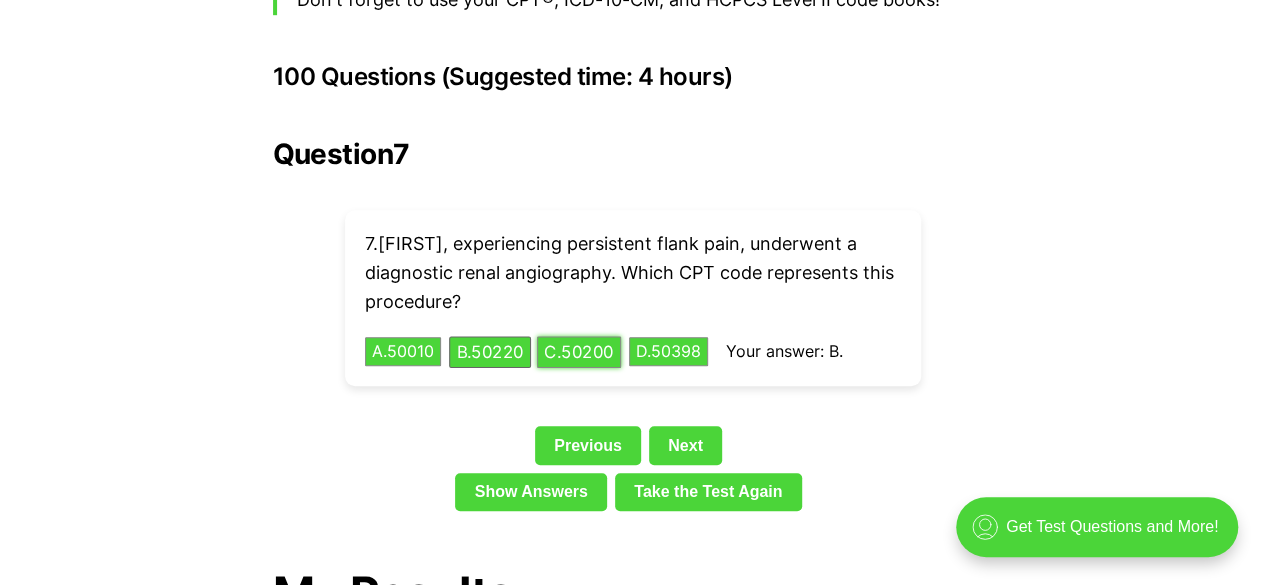 click on "C .  50200" at bounding box center [579, 351] 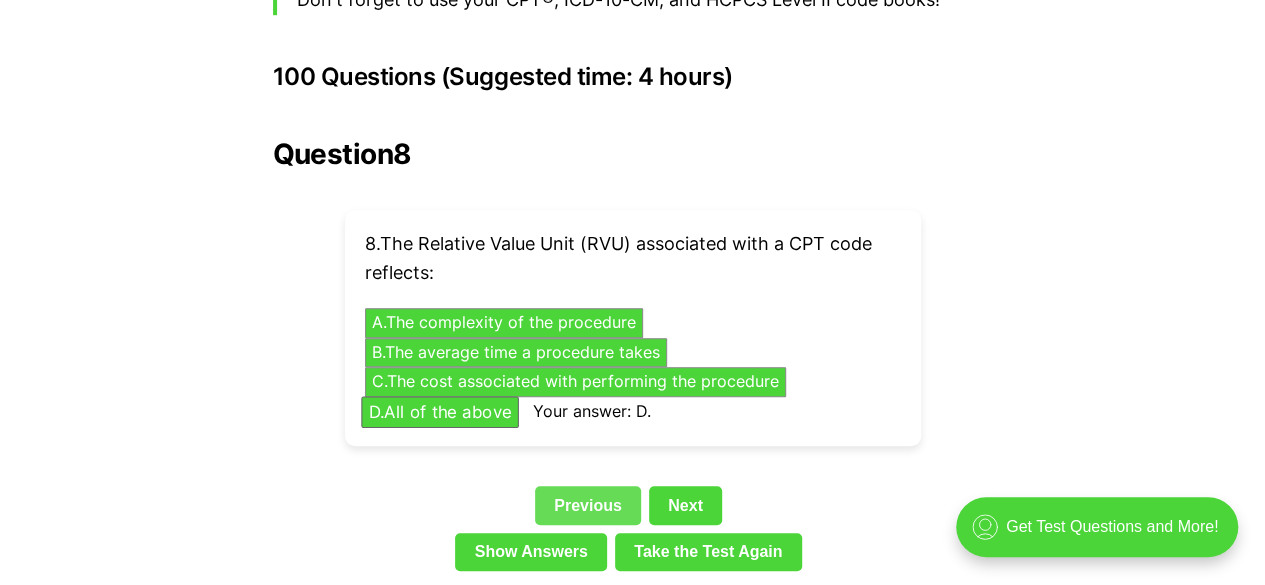 click on "Previous" at bounding box center [588, 505] 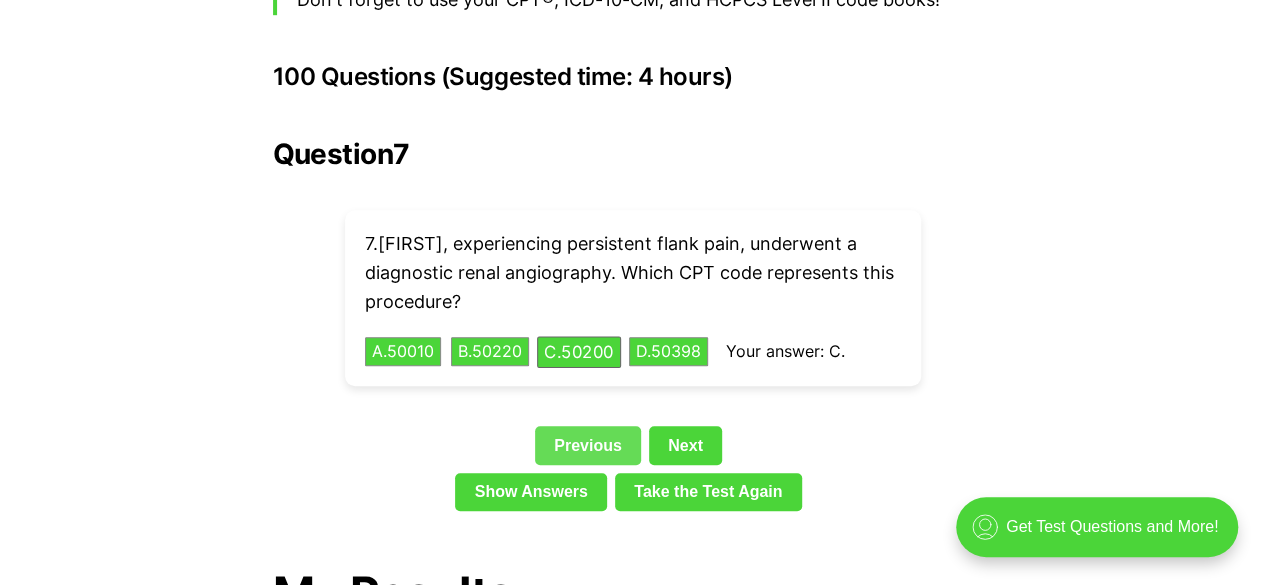 click on "Previous" at bounding box center [588, 445] 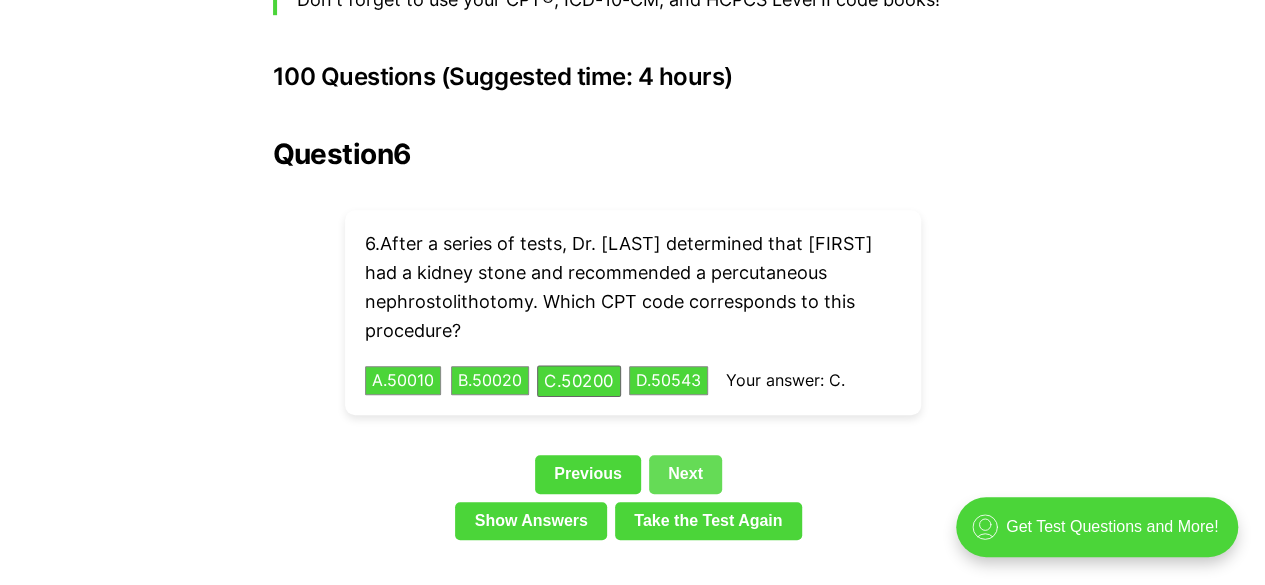 click on "Next" at bounding box center (685, 474) 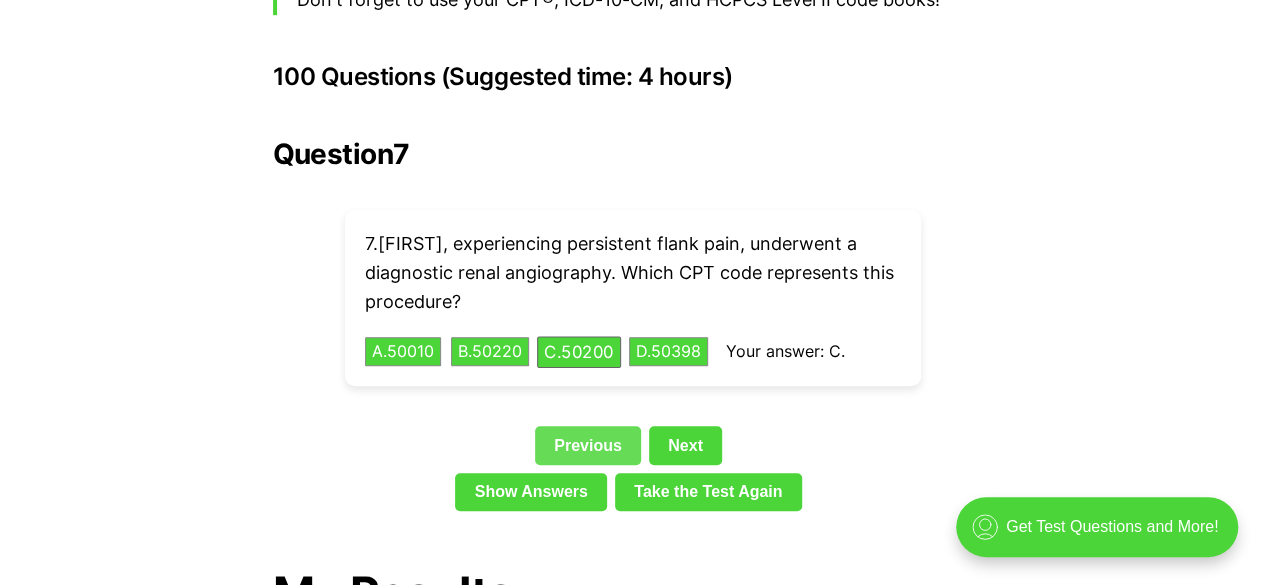 click on "Previous" at bounding box center [588, 445] 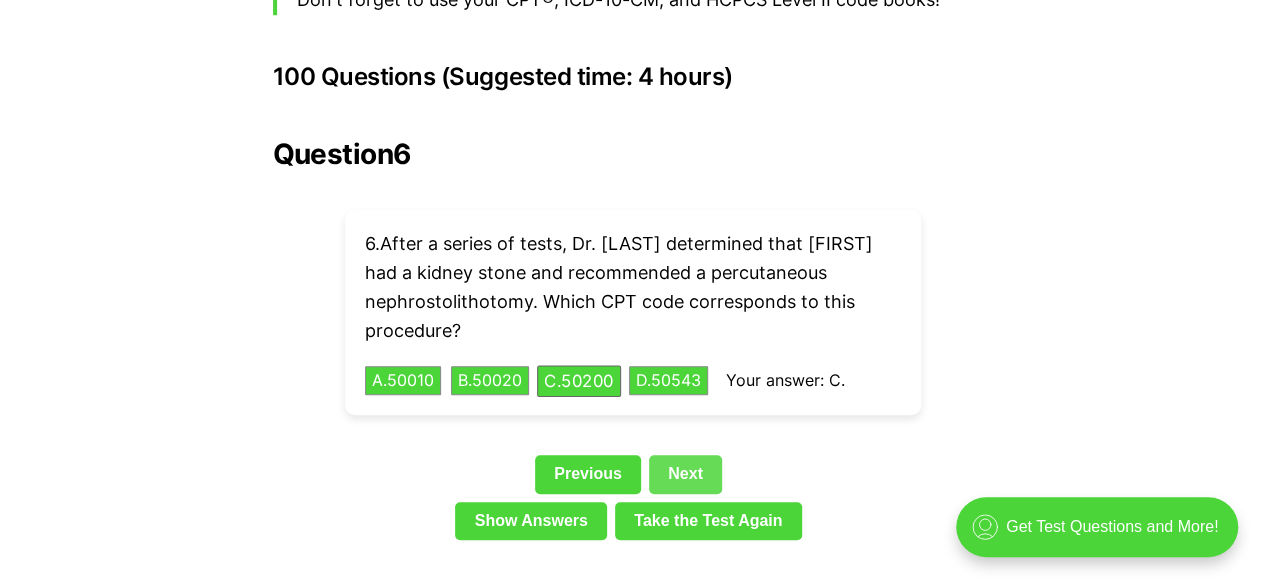 click on "Next" at bounding box center [685, 474] 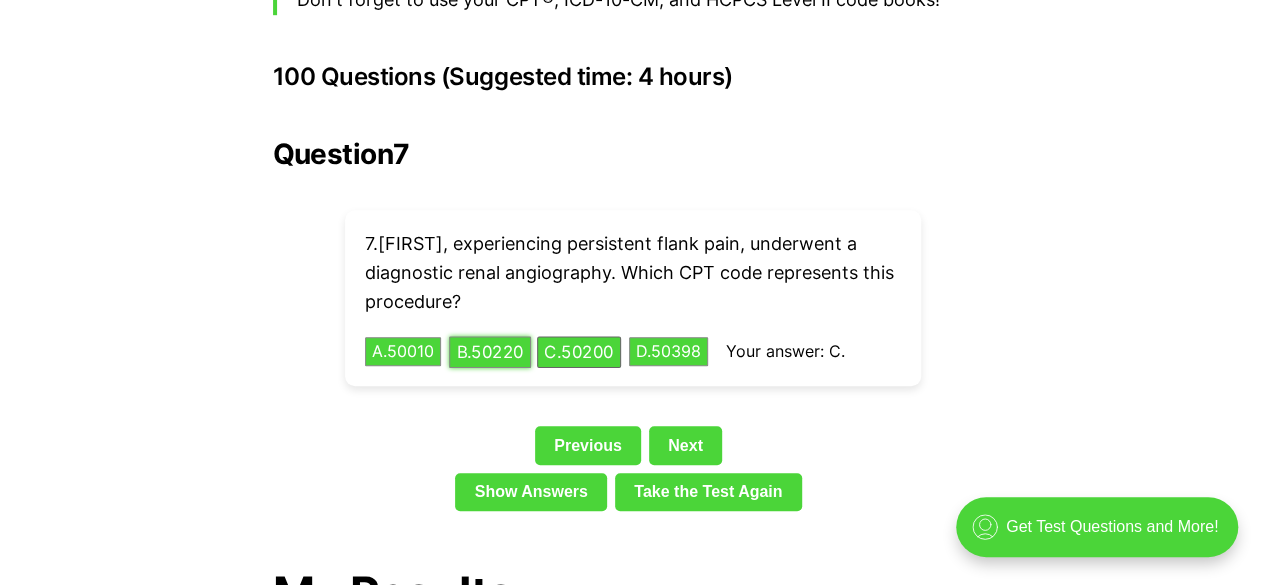 drag, startPoint x: 502, startPoint y: 320, endPoint x: 492, endPoint y: 319, distance: 10.049875 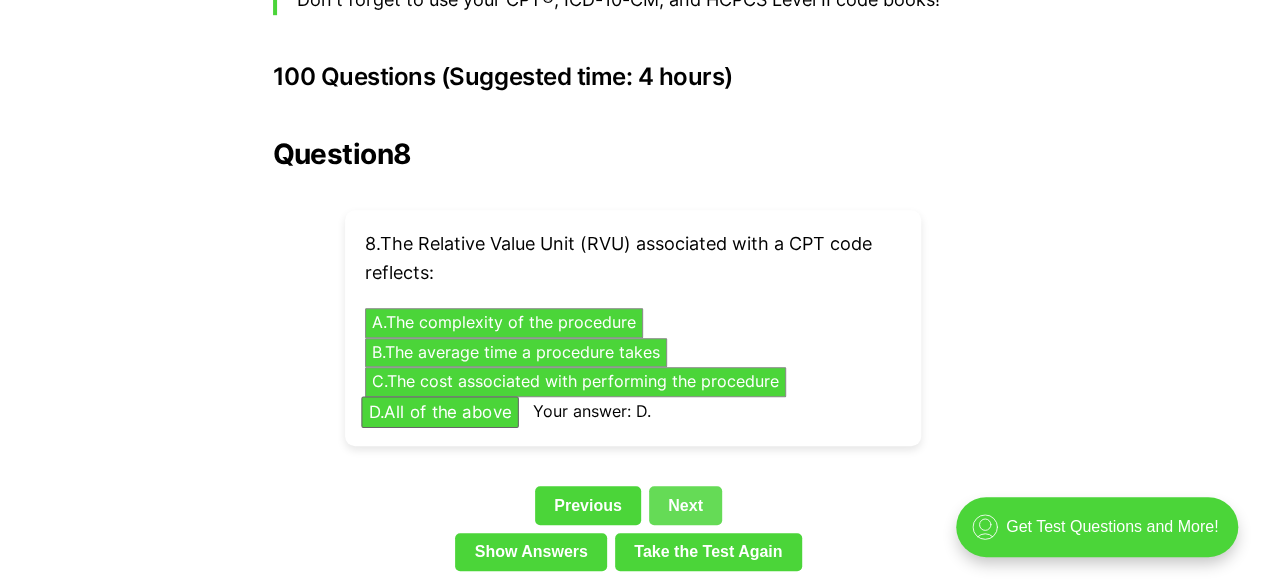 click on "Next" at bounding box center [685, 505] 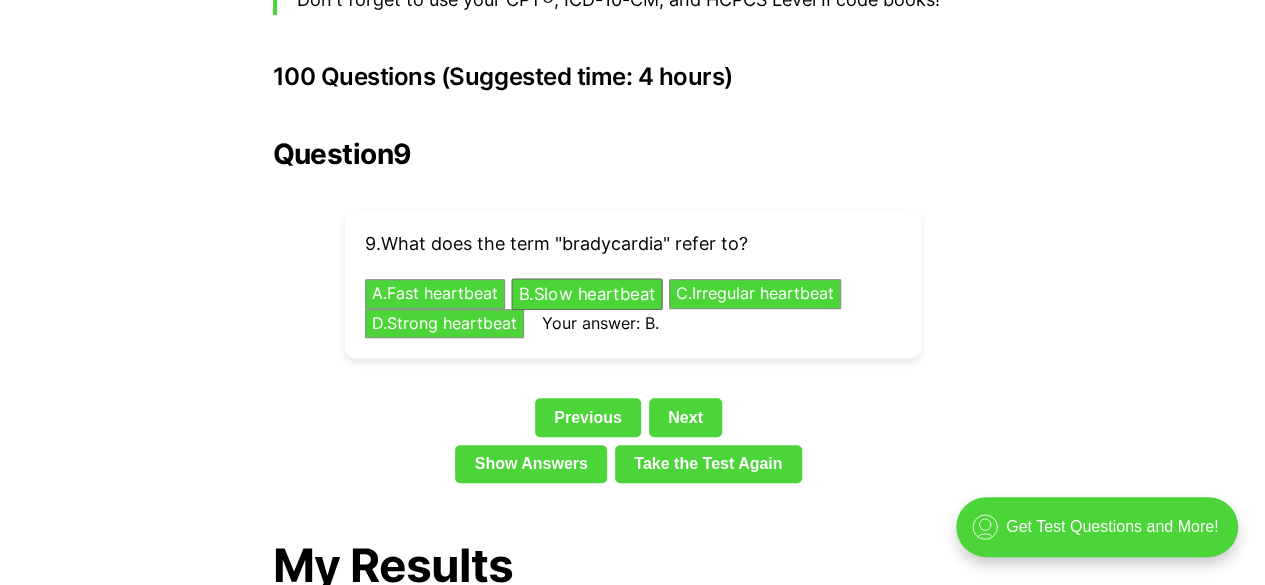 drag, startPoint x: 671, startPoint y: 395, endPoint x: 575, endPoint y: 511, distance: 150.57224 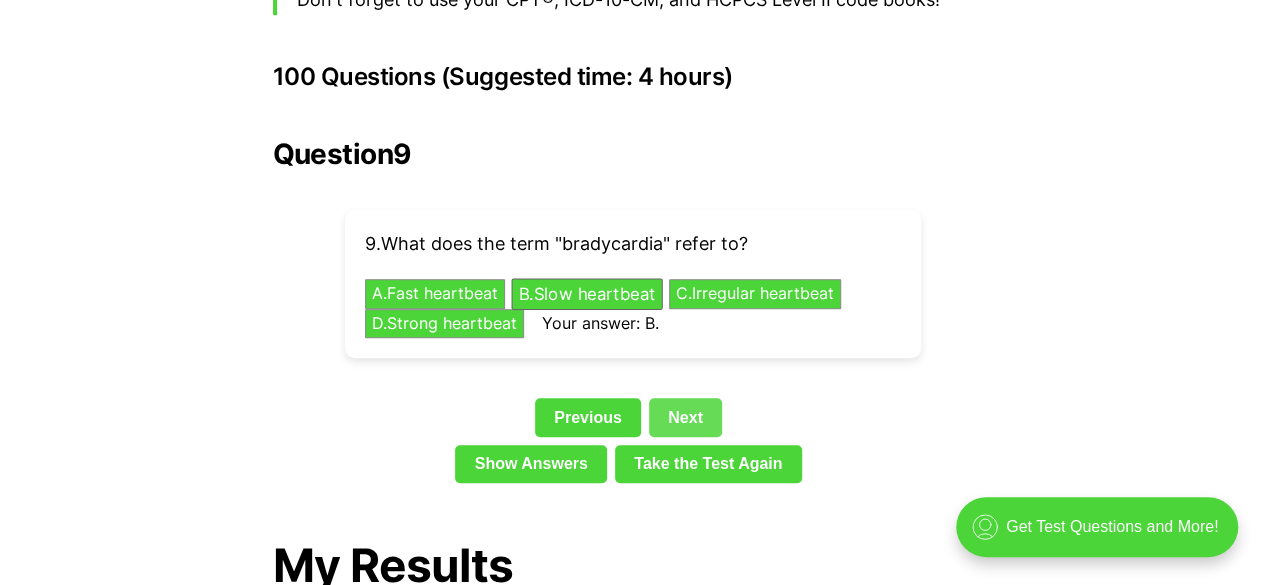click on "Next" at bounding box center (685, 417) 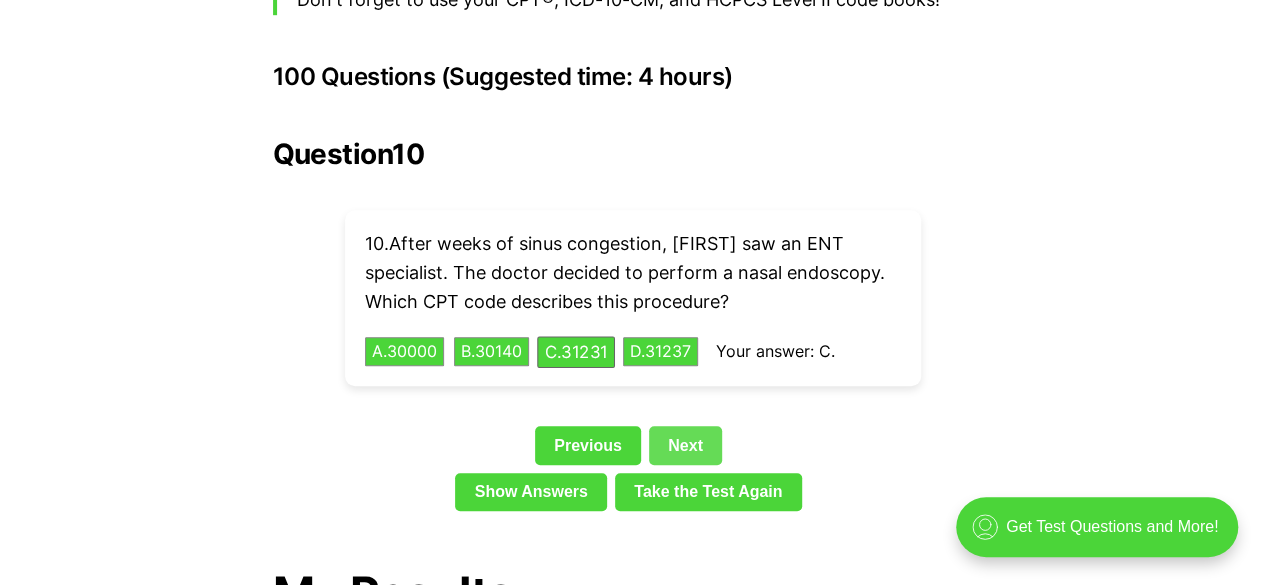 click on "Next" at bounding box center [685, 445] 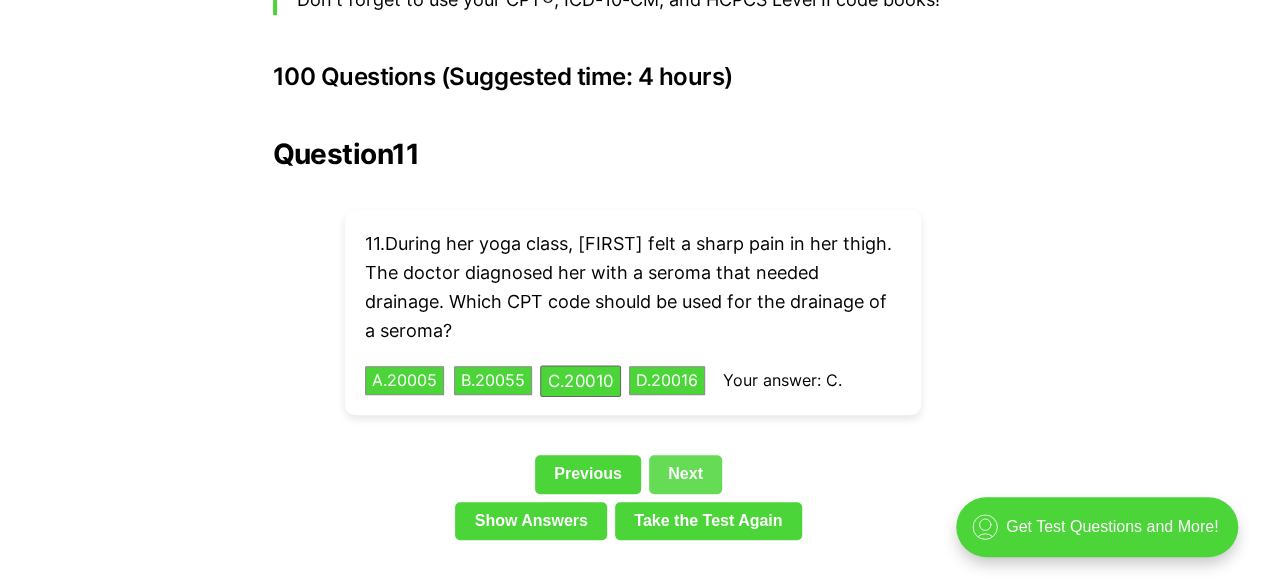 click on "Next" at bounding box center (685, 474) 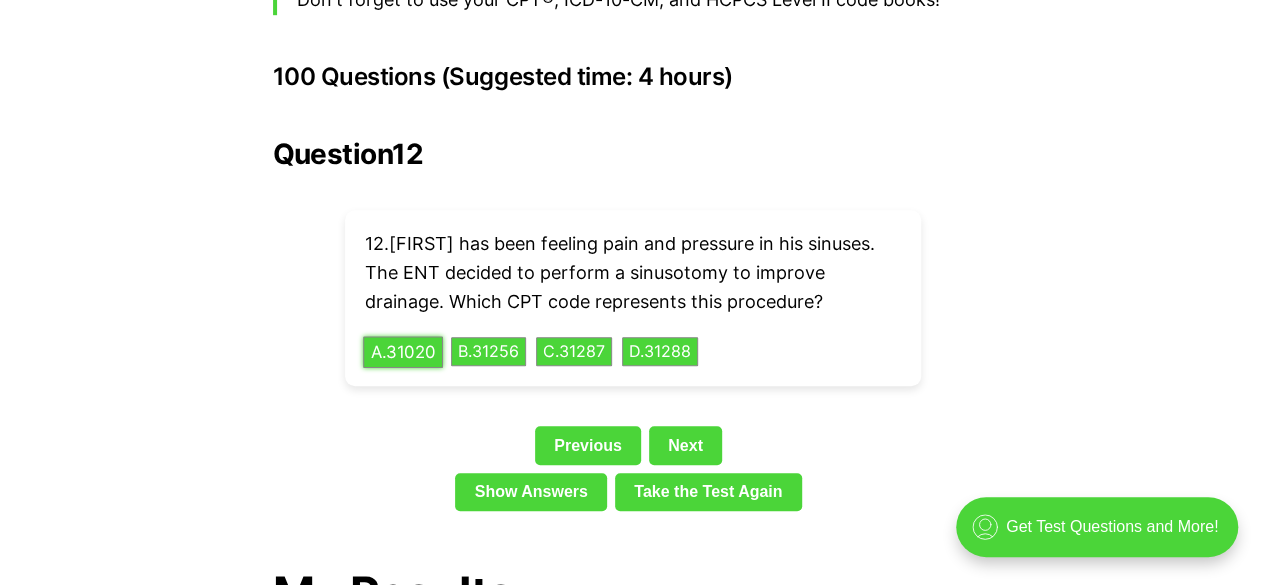 click on "A .  31020" at bounding box center (403, 351) 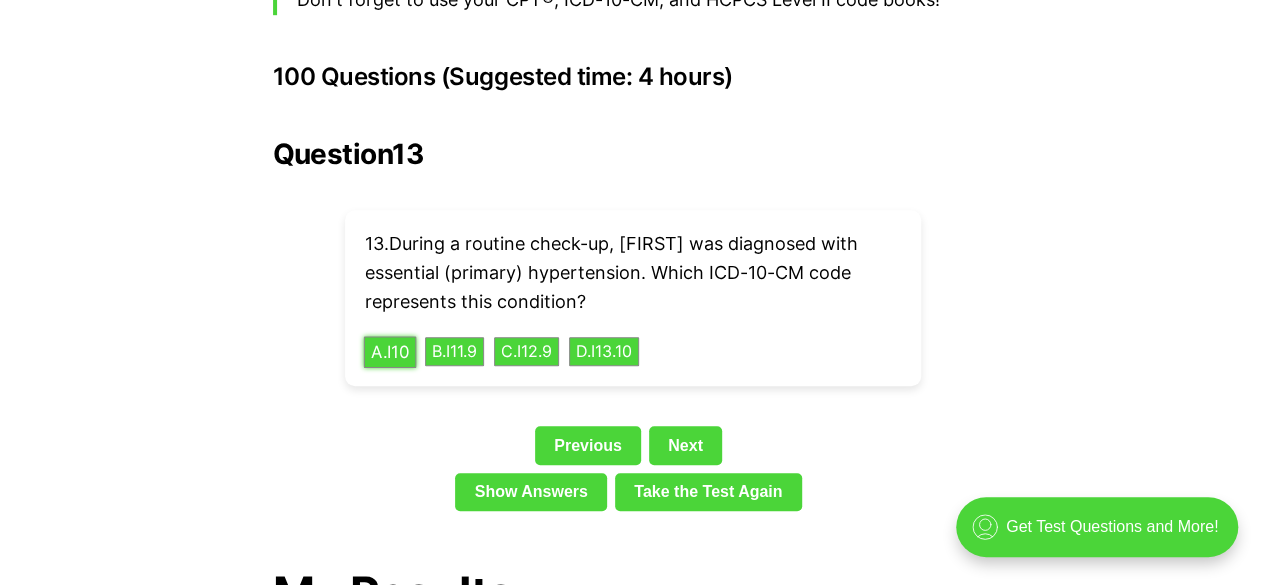 click on "A .  I10" at bounding box center [389, 351] 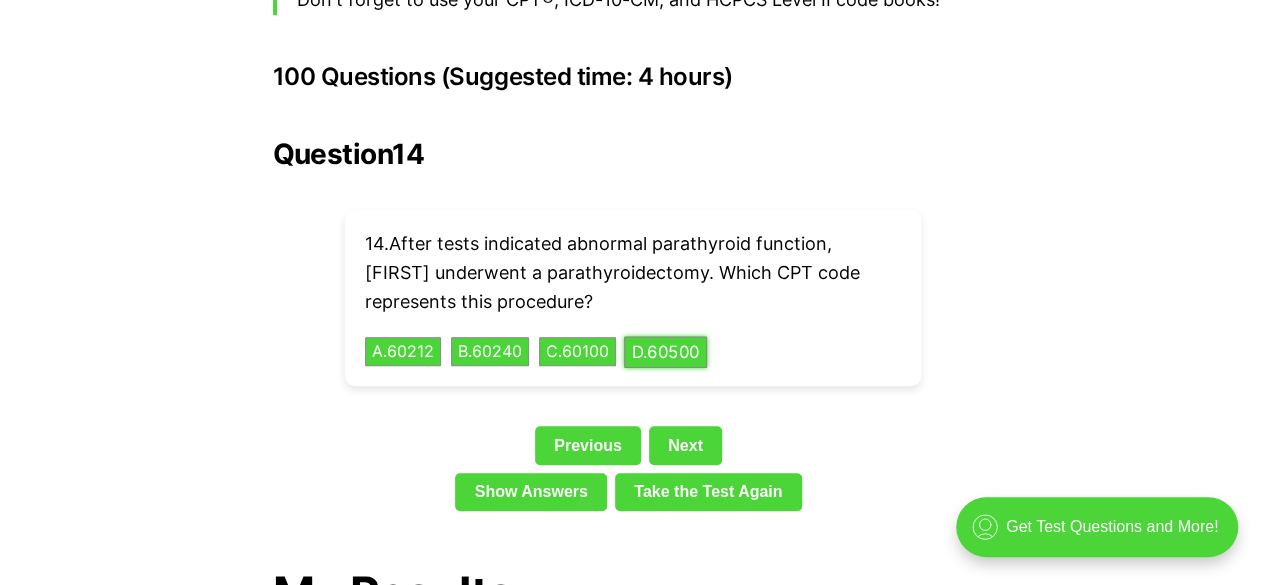 click on "D .  60500" at bounding box center [665, 351] 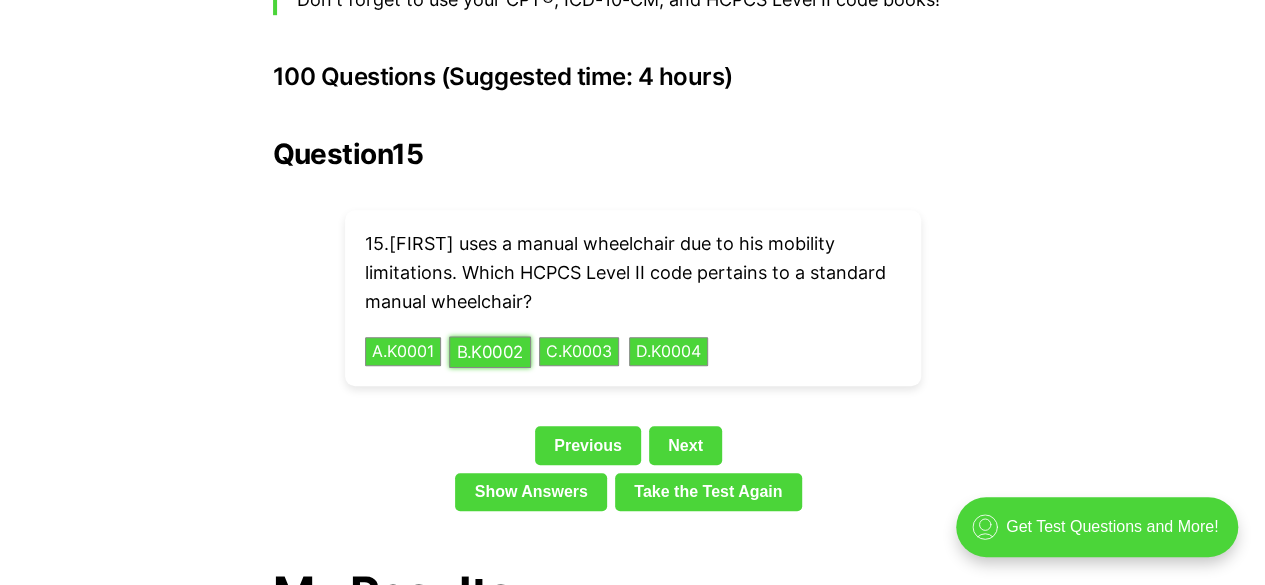 click on "B .  K0002" at bounding box center [490, 351] 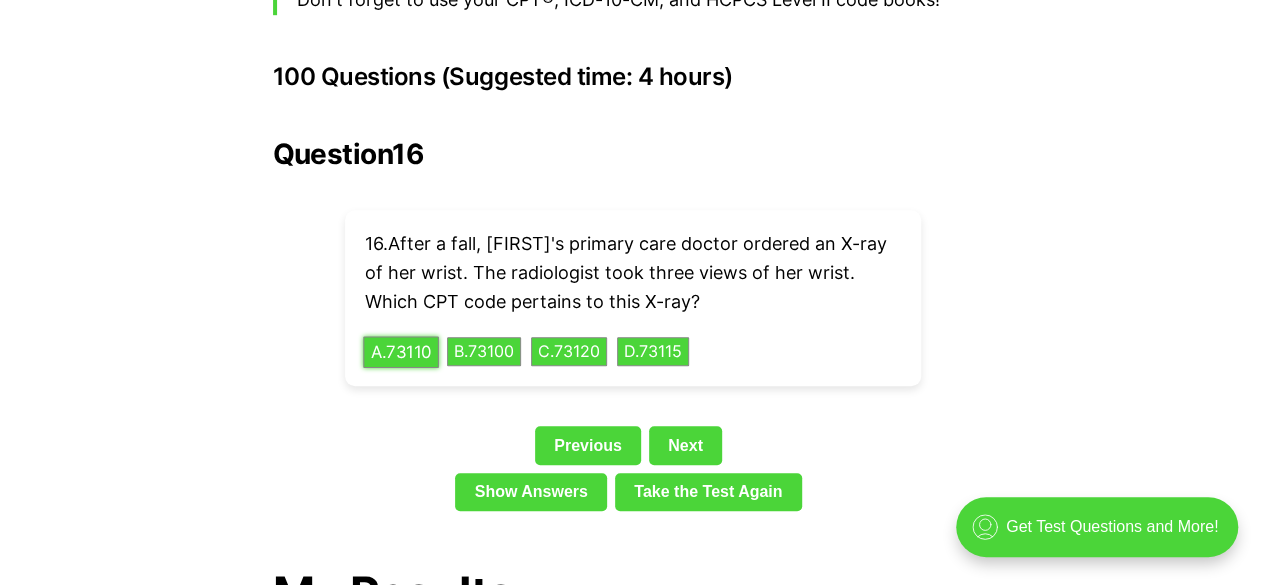 click on "A .  73110" at bounding box center [401, 351] 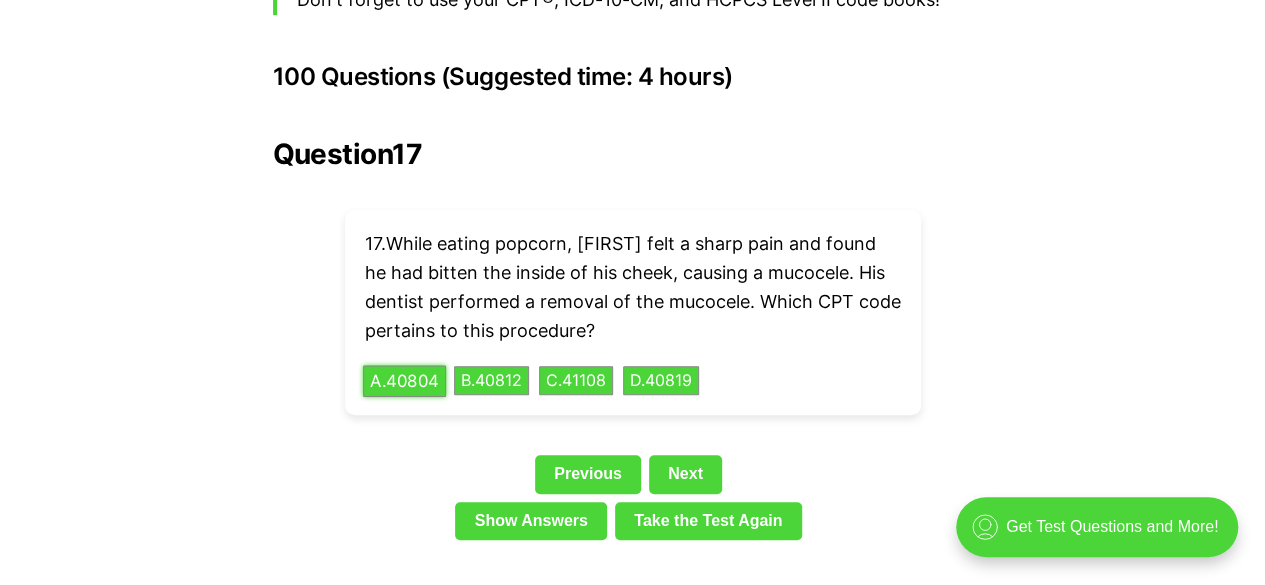 click on "A .  40804" at bounding box center [404, 380] 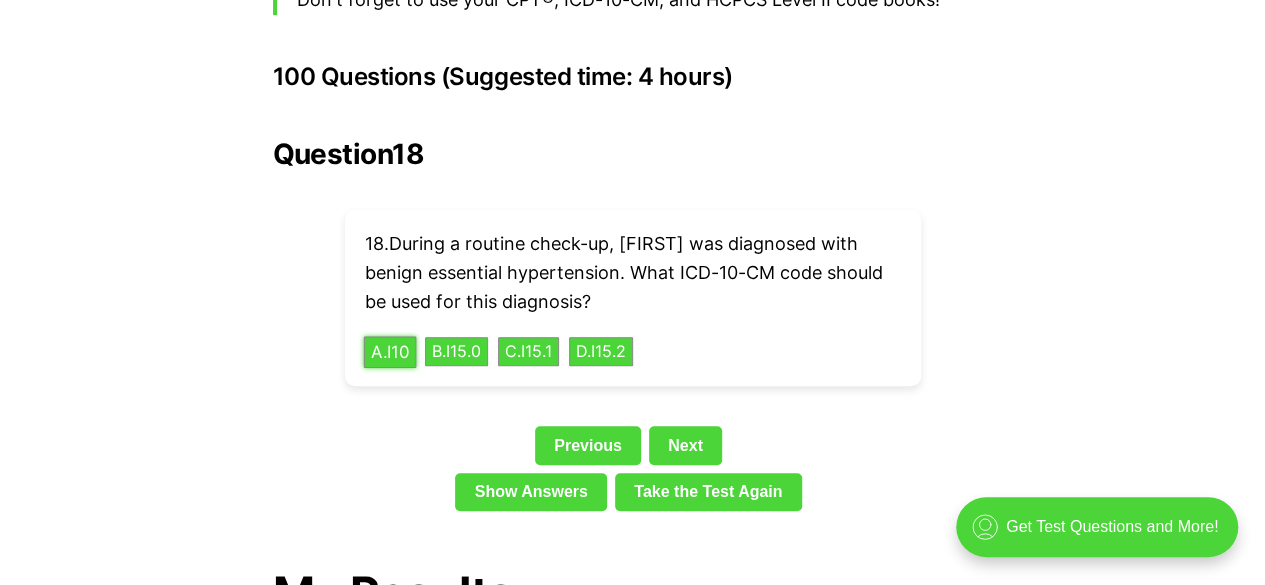 click on "A .  I10" at bounding box center [389, 351] 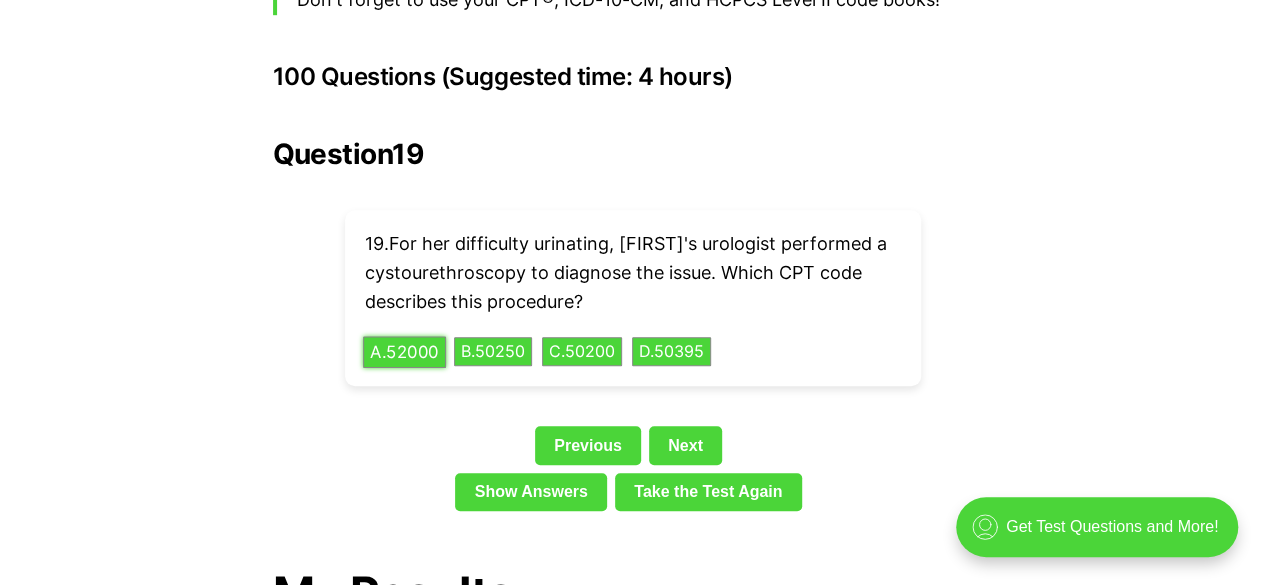 click on "A .  52000" at bounding box center [404, 351] 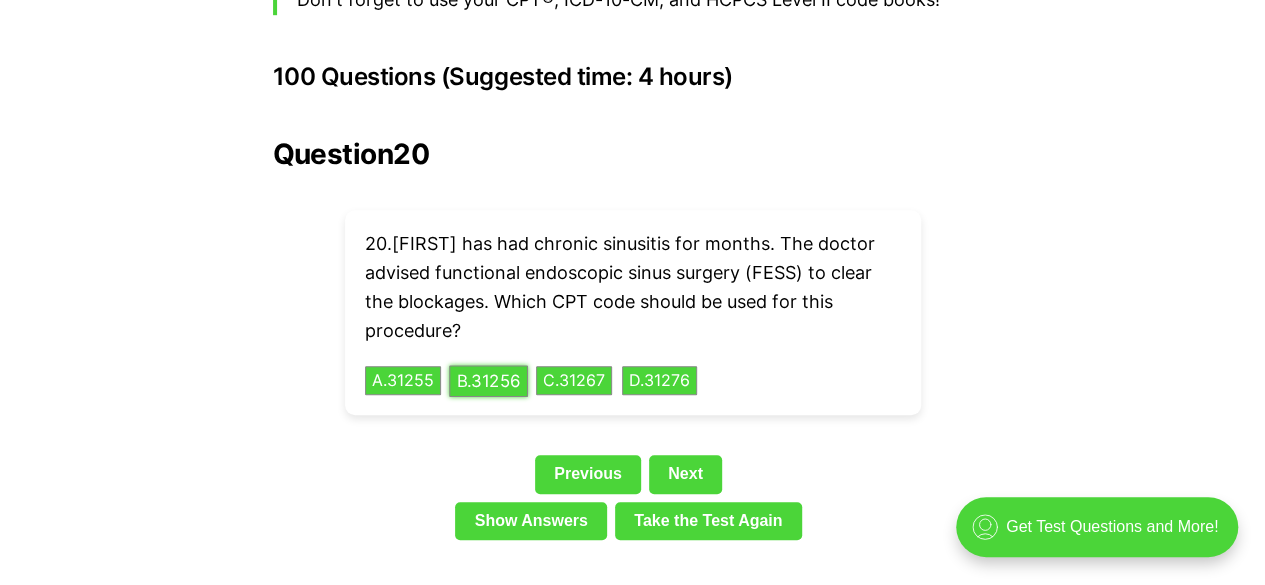 click on "B .  31256" at bounding box center [488, 380] 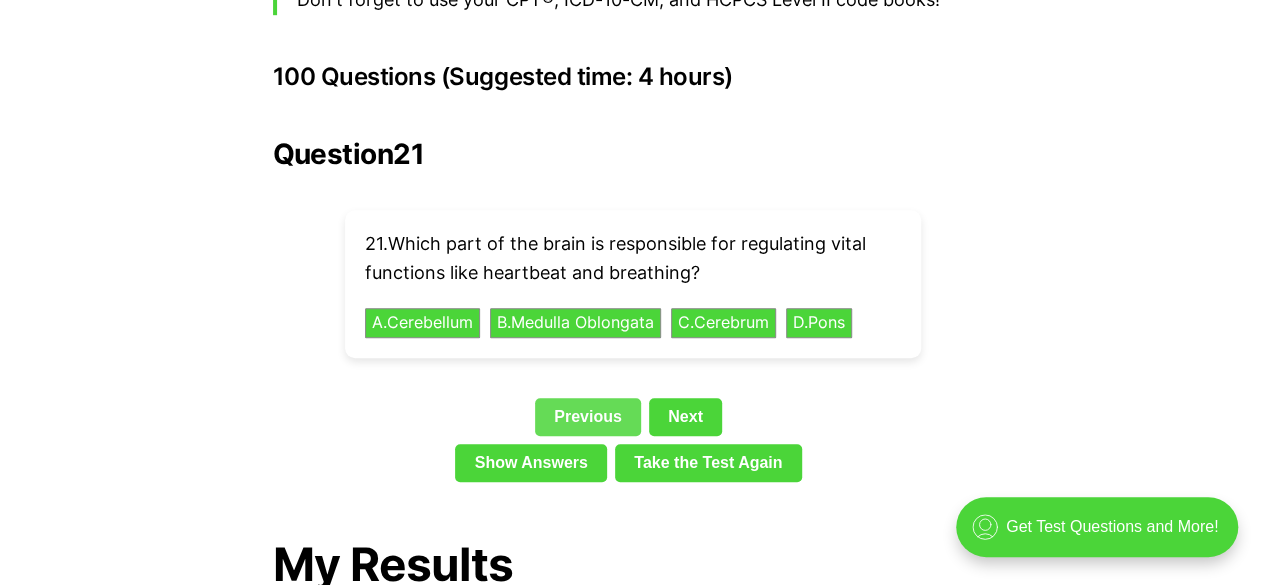 click on "Previous" at bounding box center (588, 417) 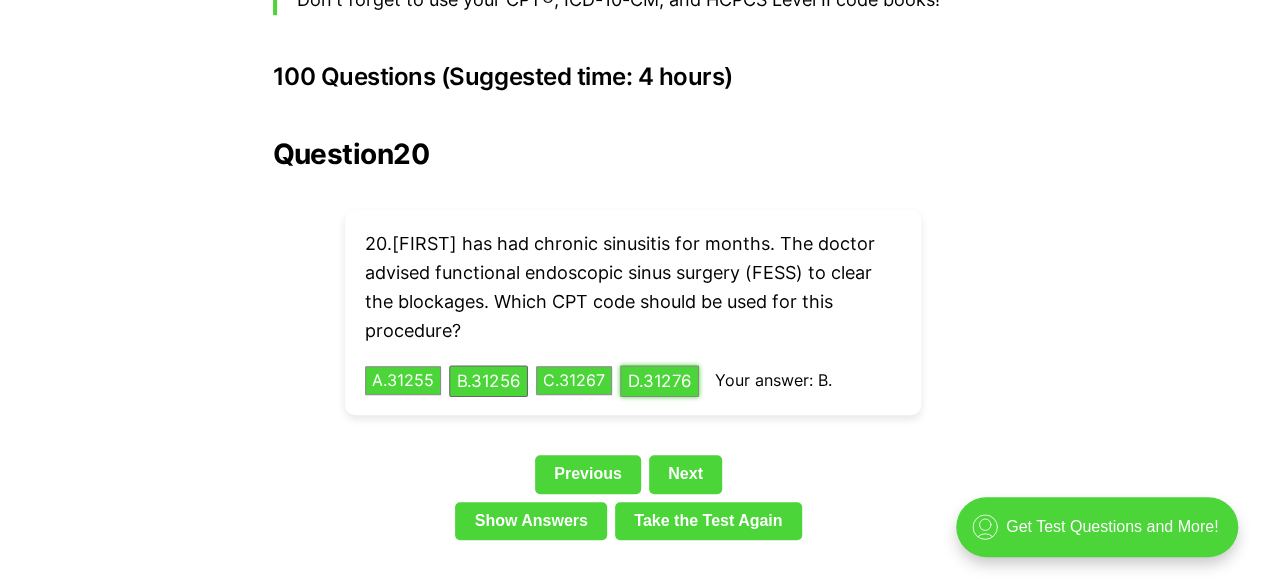click on "D .  31276" at bounding box center (659, 380) 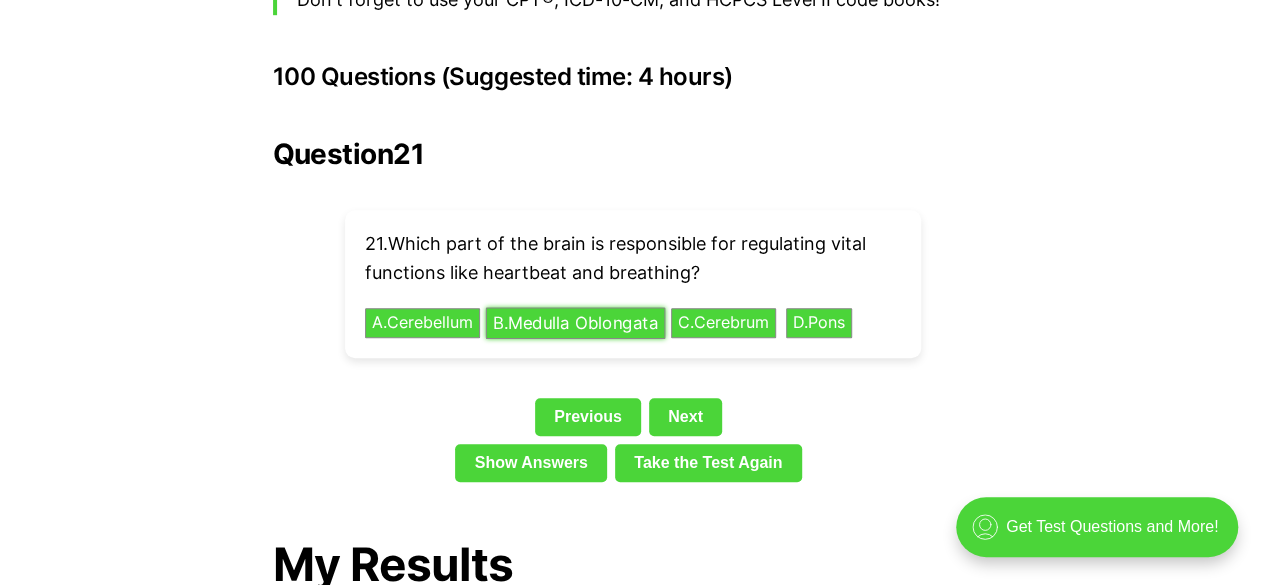 click on "B .  Medulla Oblongata" at bounding box center (575, 322) 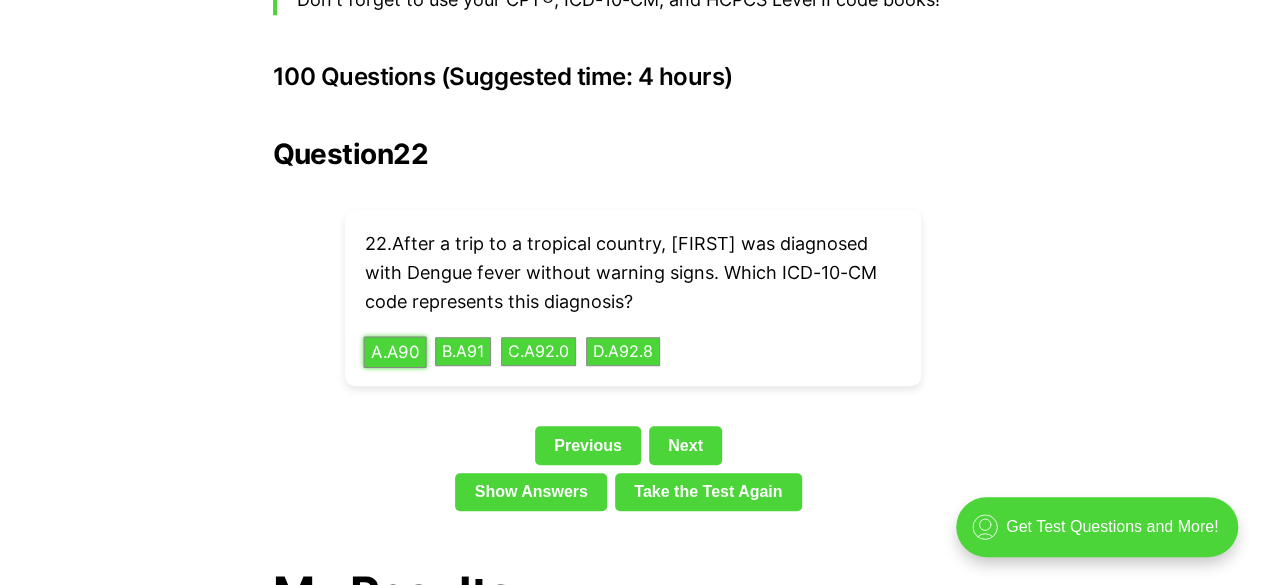 click on "A .  A90" at bounding box center [394, 351] 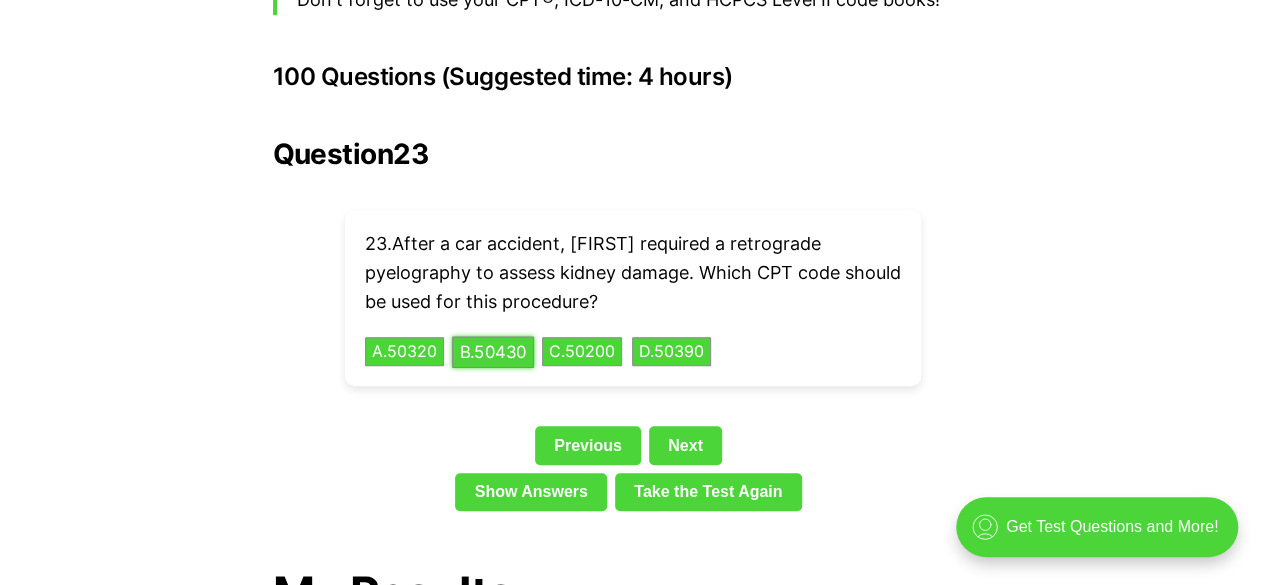 click on "B .  50430" at bounding box center [493, 351] 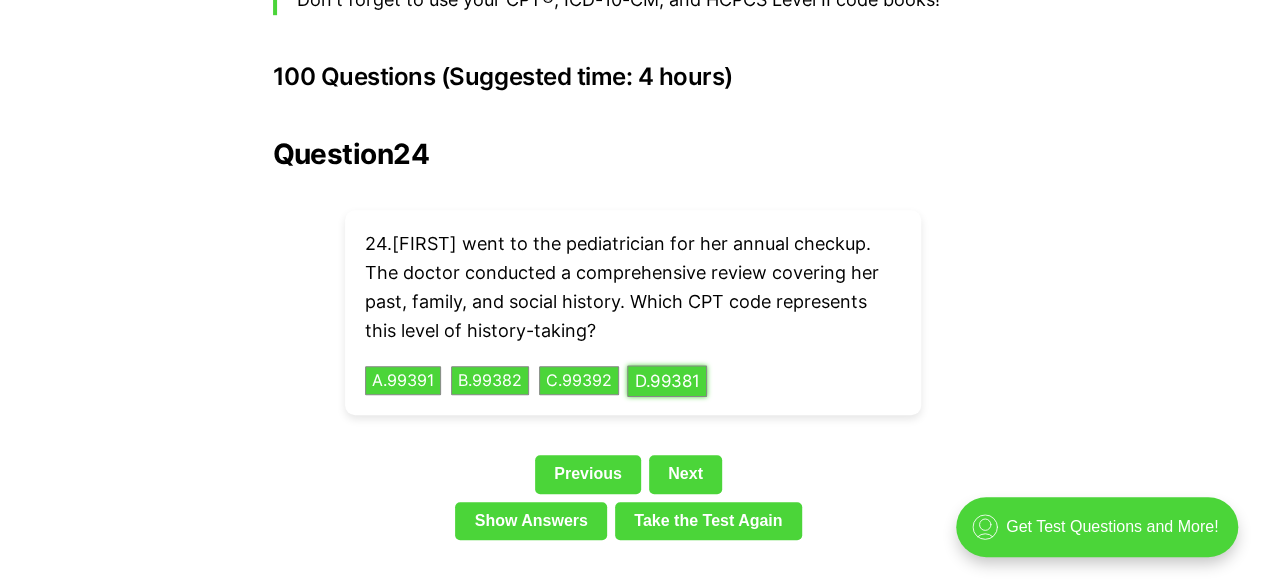 click on "D .  99381" at bounding box center (667, 380) 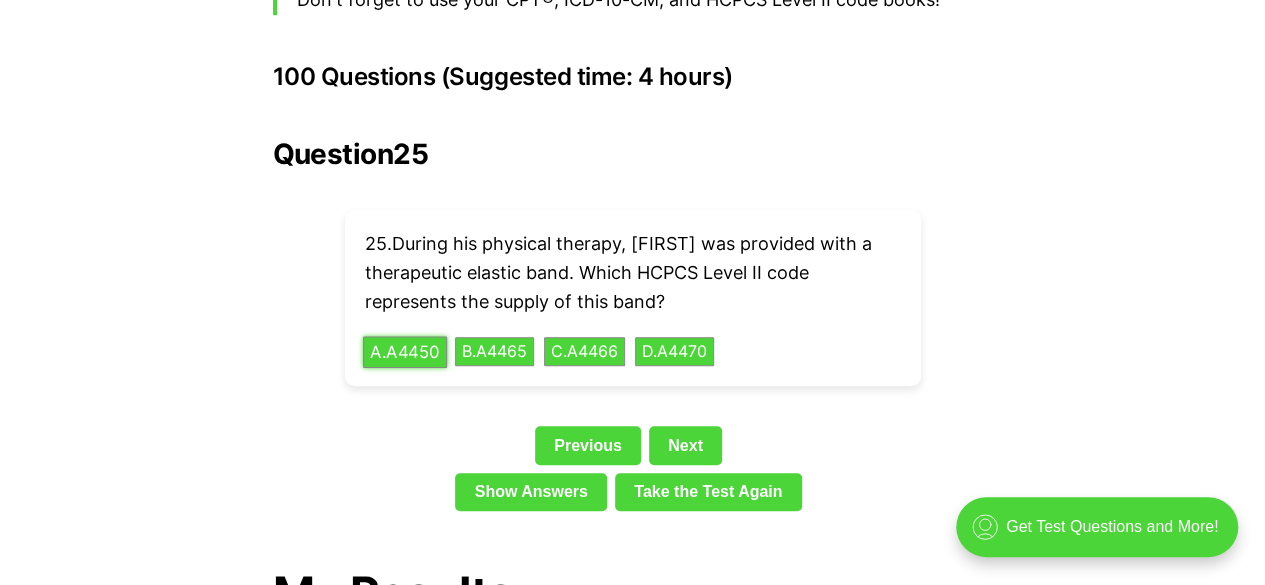 click on "A .  A4450" at bounding box center [405, 351] 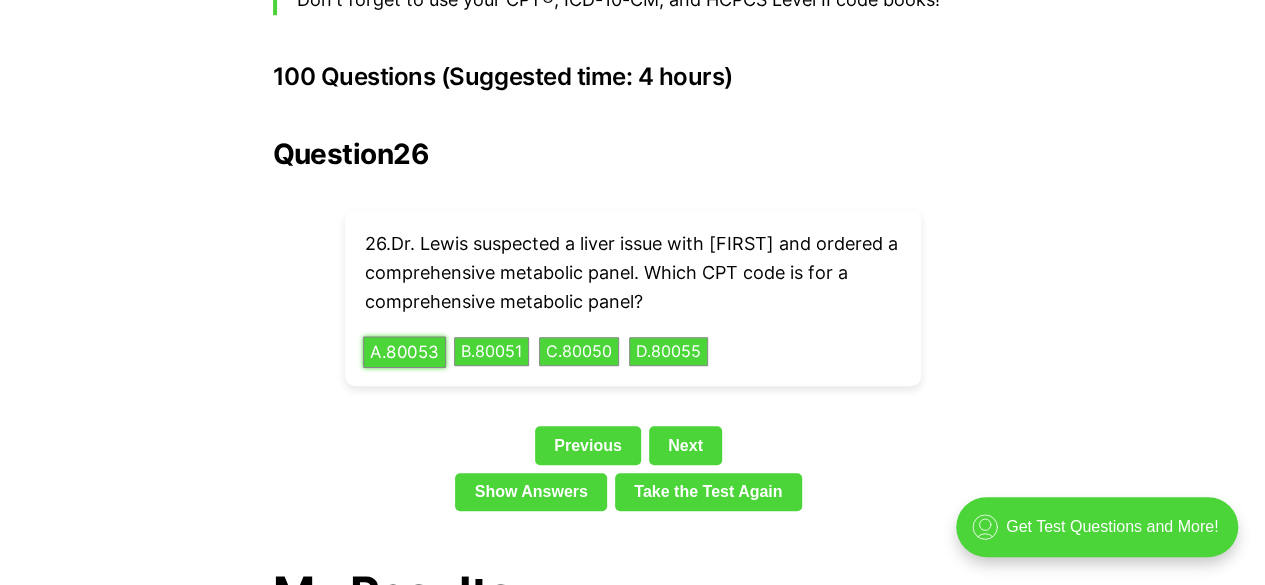 click on "A .  80053" at bounding box center [404, 351] 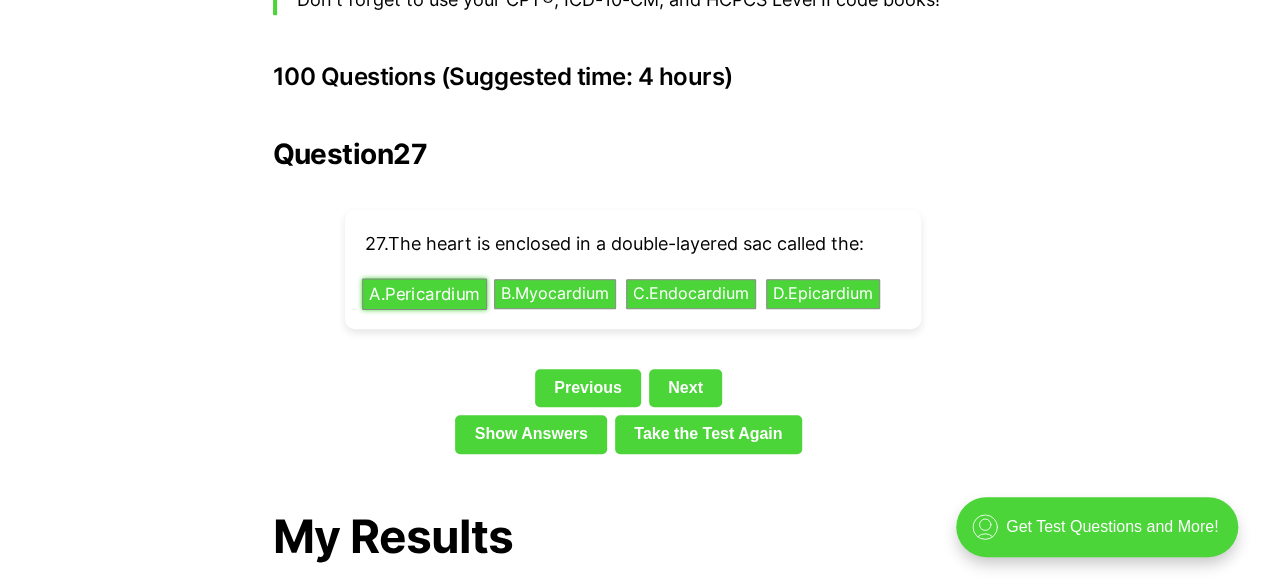 click on "A .  Pericardium" at bounding box center (424, 294) 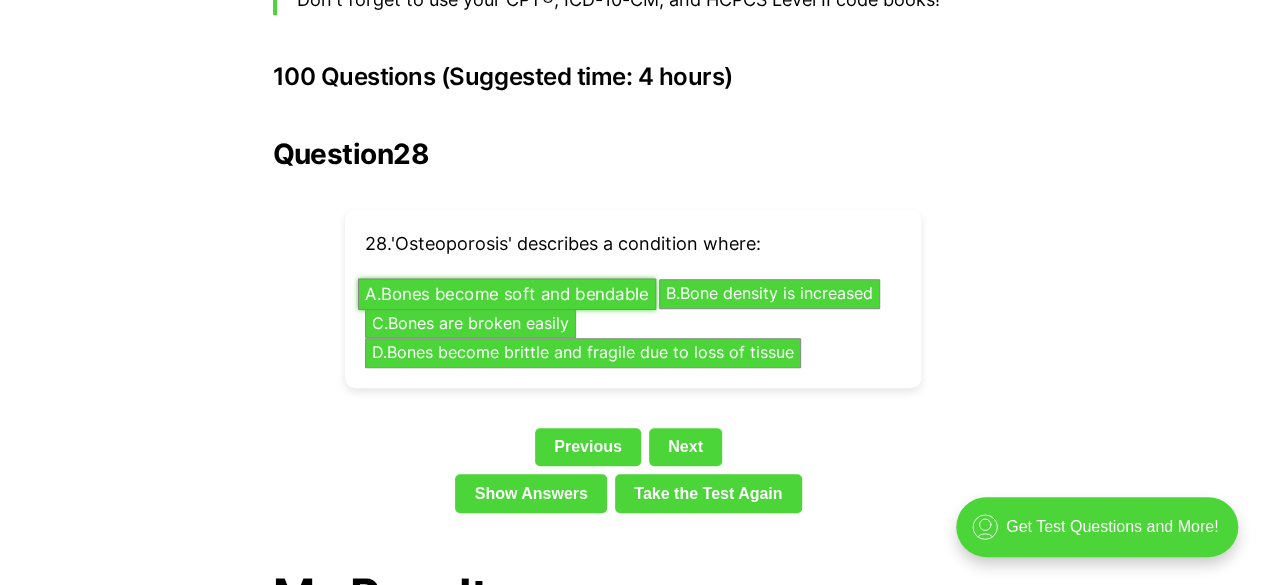 click on "A .  Bones become soft and bendable" at bounding box center [506, 294] 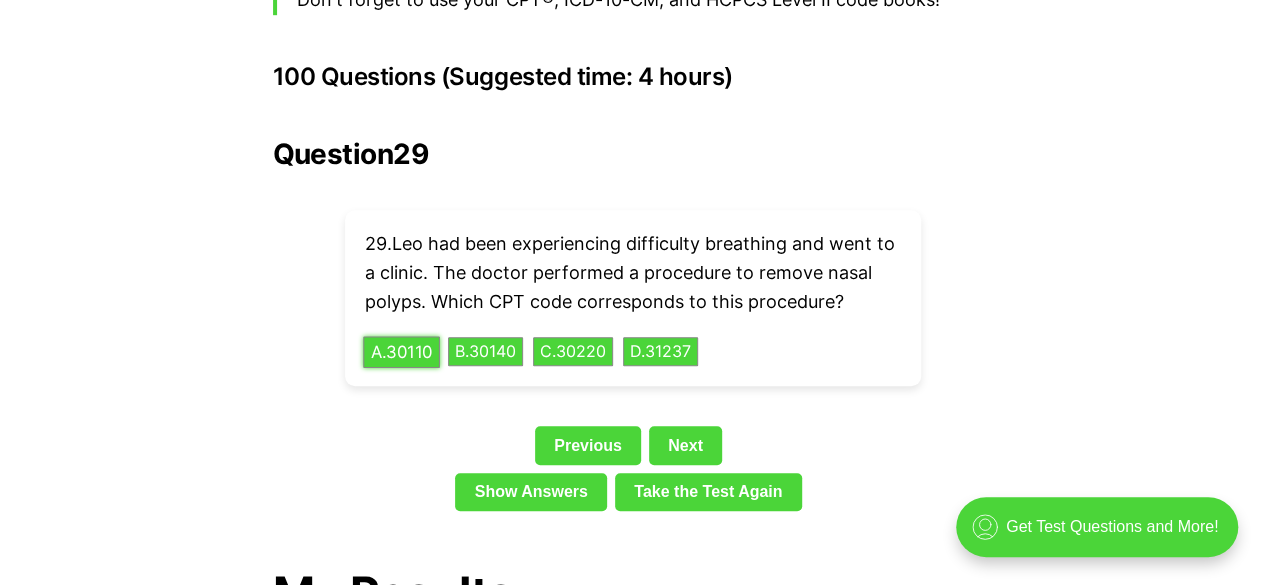 click on "A .  30110" at bounding box center (401, 351) 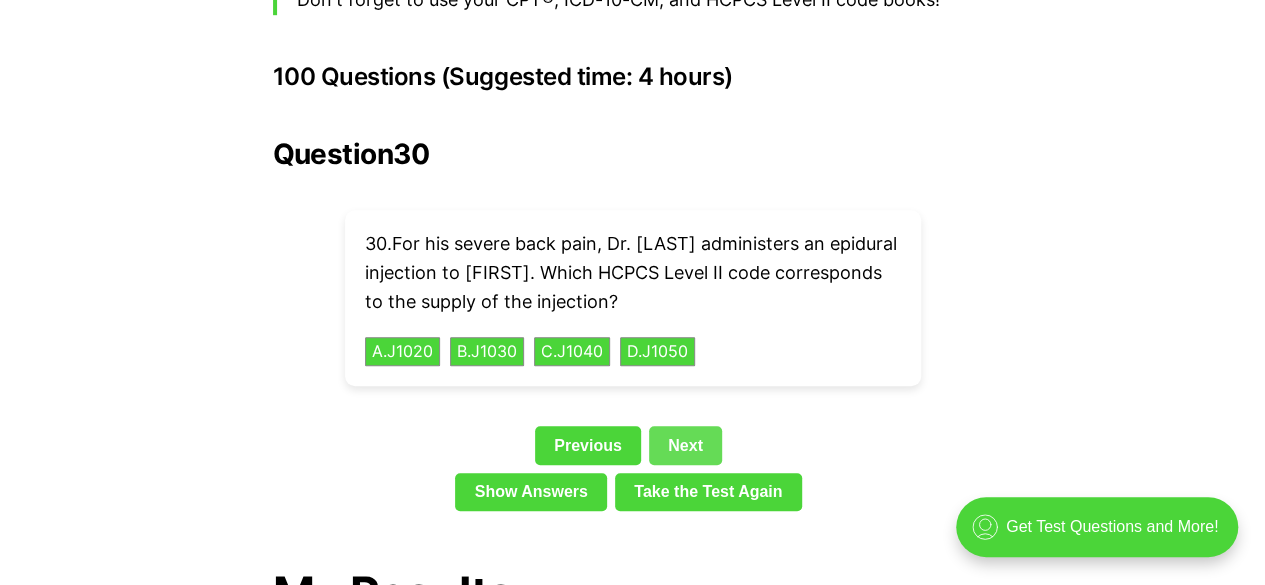 click on "Next" at bounding box center (685, 445) 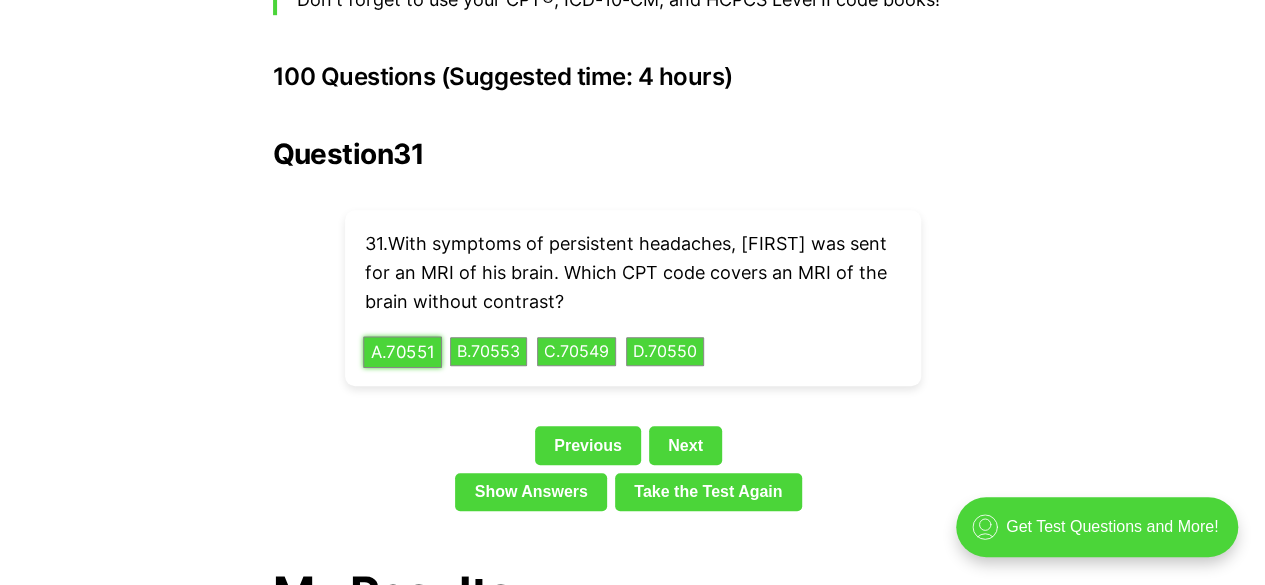 click on "A .  70551" at bounding box center [402, 351] 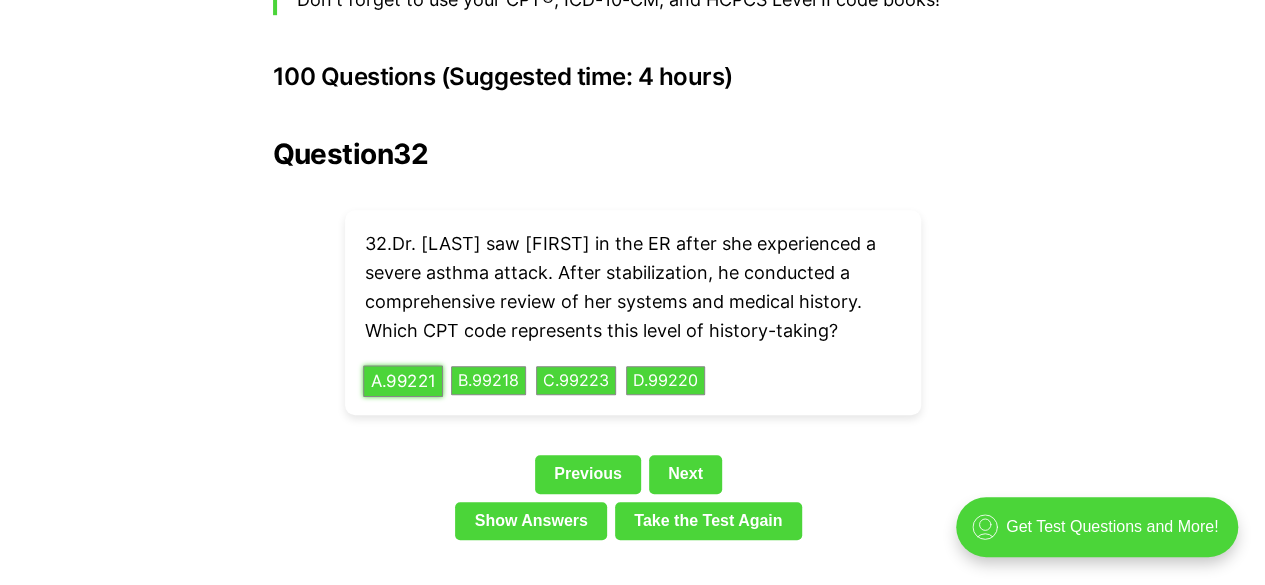 click on "A .  [CODE]" at bounding box center [403, 380] 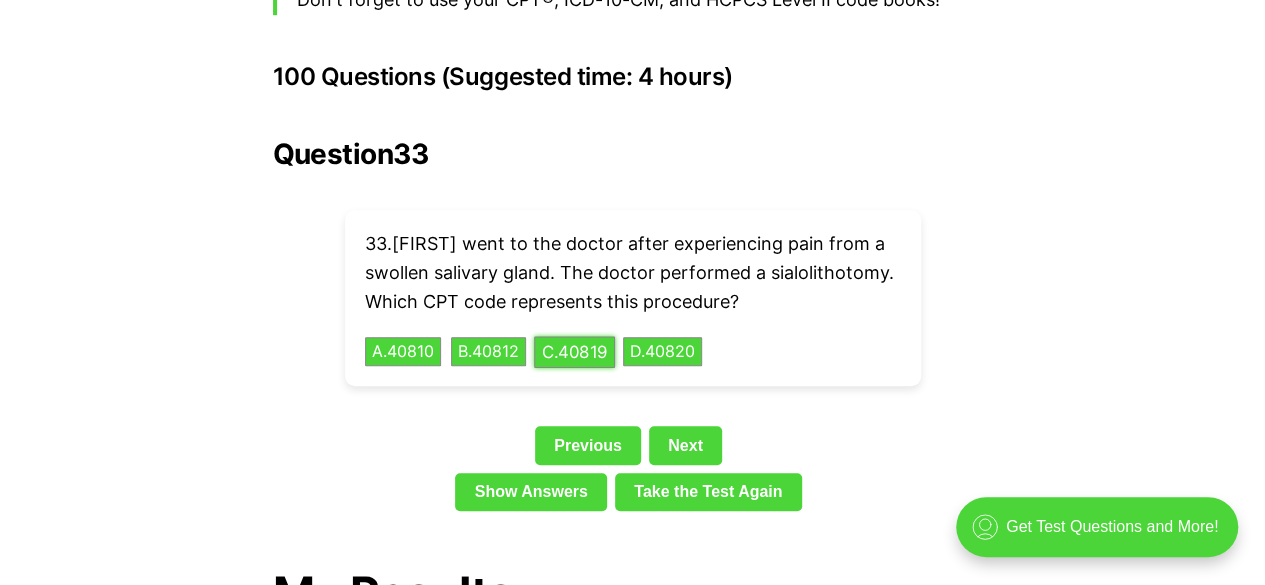 click on "C .  [CODE]" at bounding box center [574, 351] 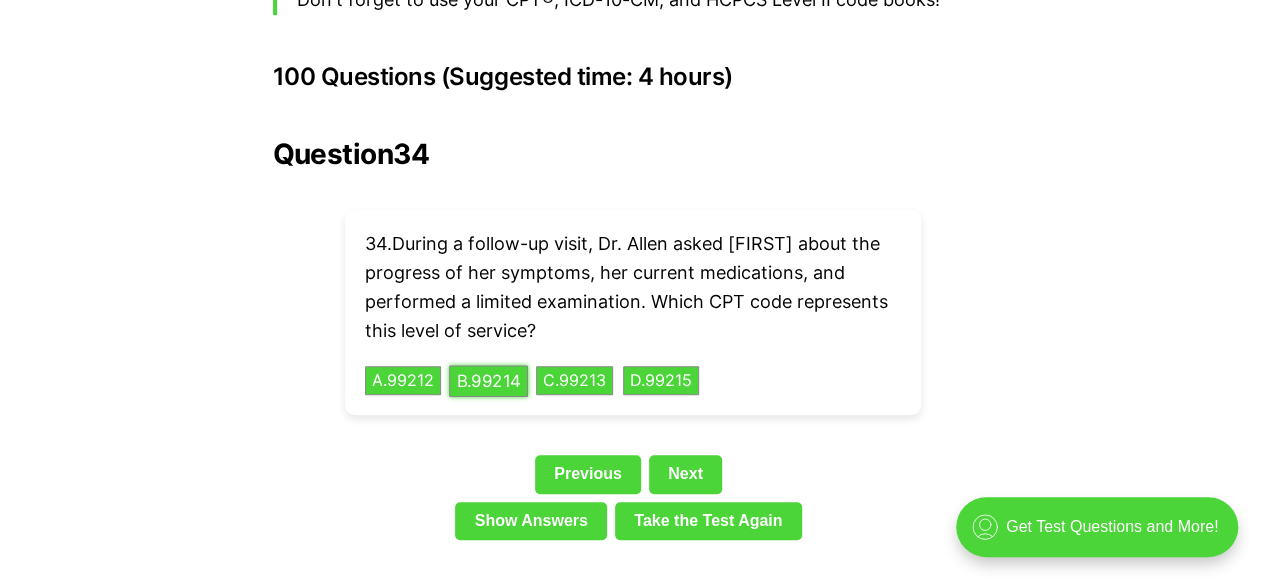 click on "B .  99214" at bounding box center (488, 380) 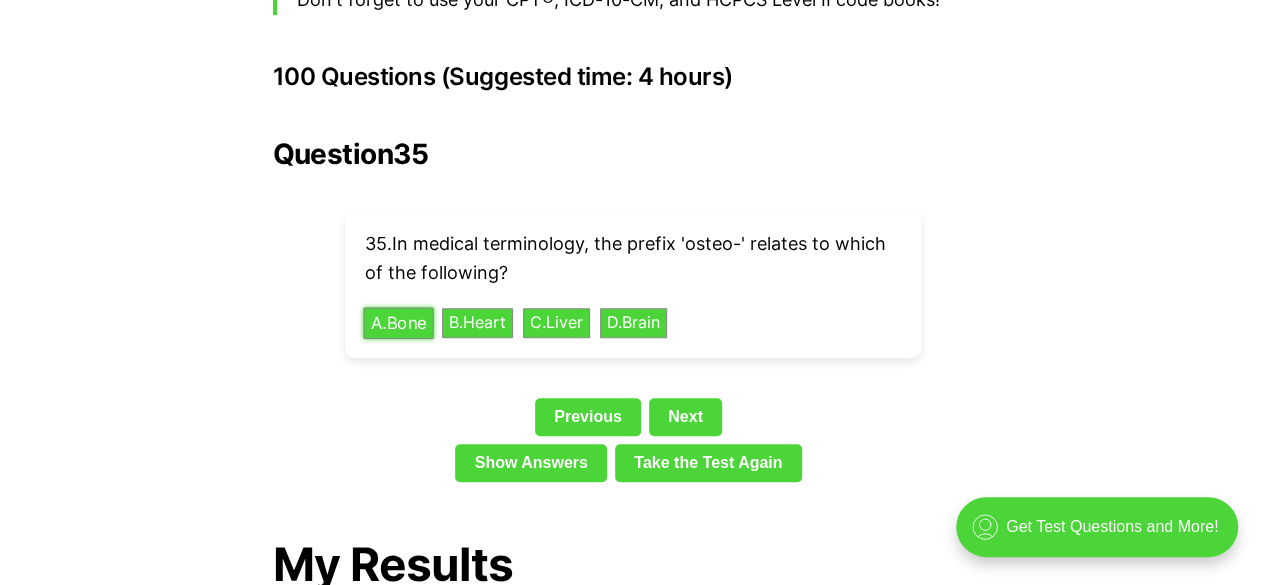 click on "A .  Bone" at bounding box center (398, 322) 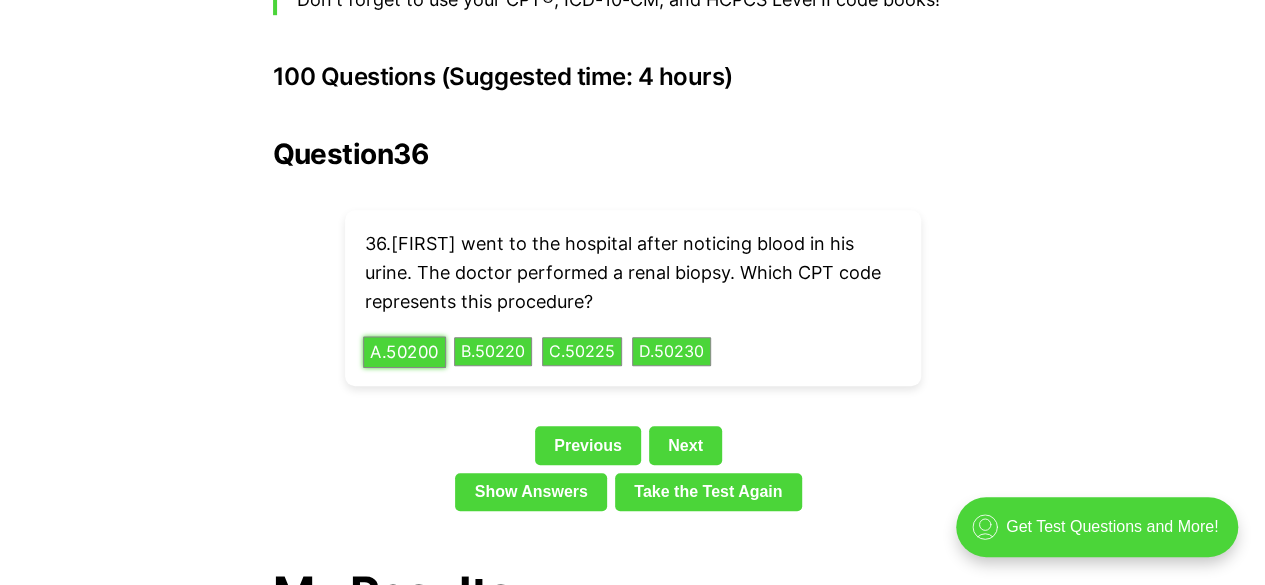 click on "A .  50200" at bounding box center [404, 351] 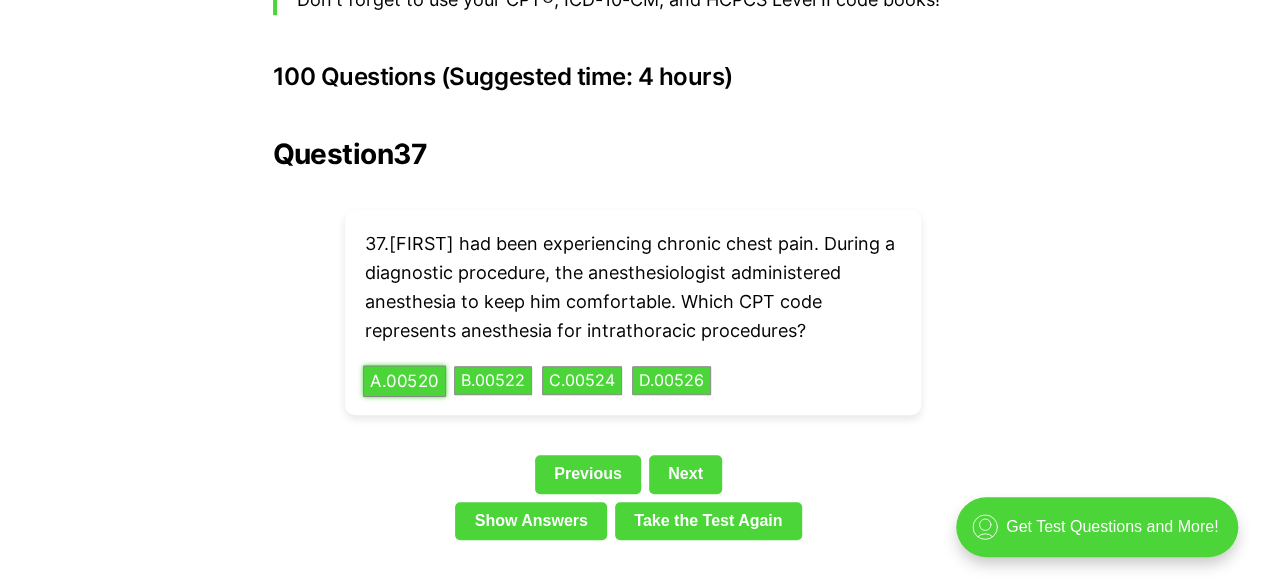 click on "A .  00520" at bounding box center [404, 380] 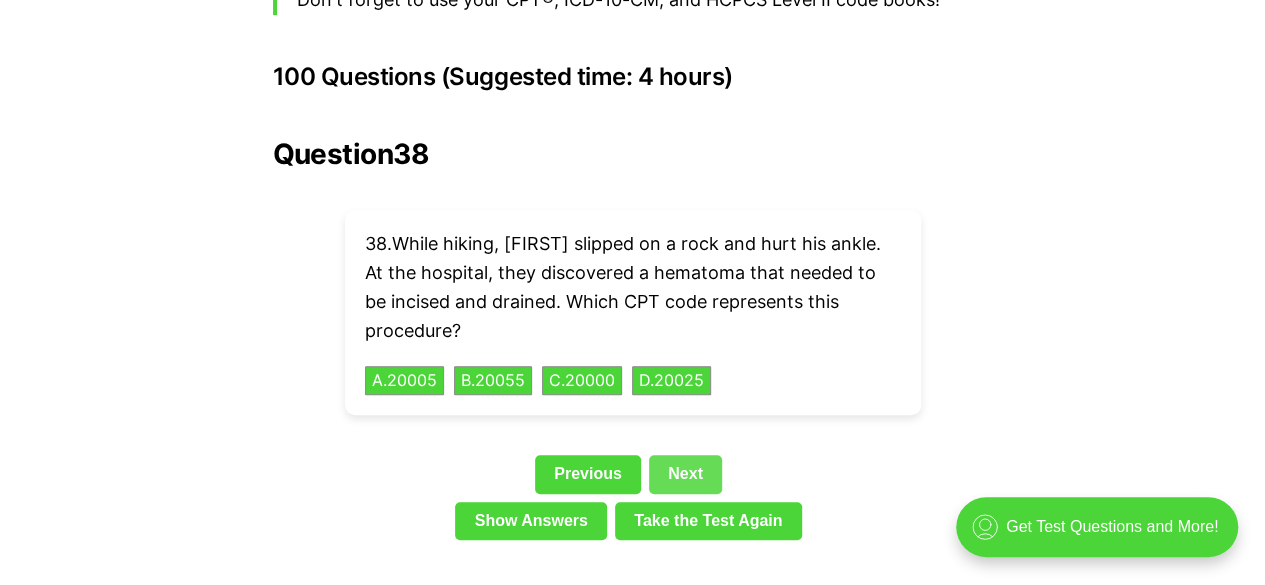 click on "Next" at bounding box center [685, 474] 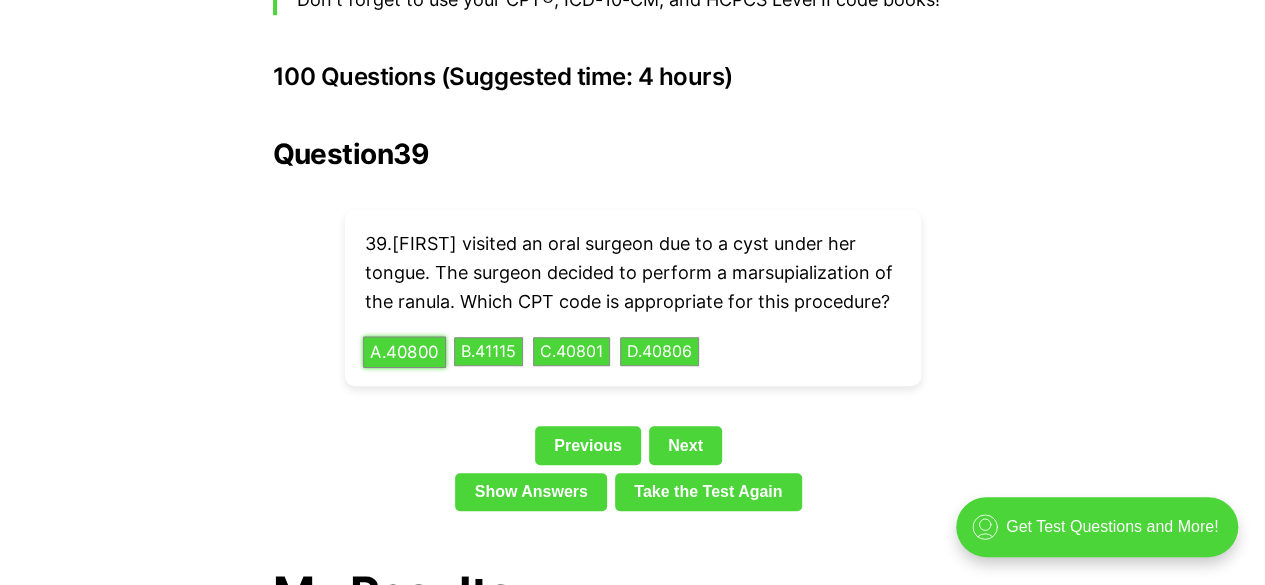 click on "A .  40800" at bounding box center (404, 351) 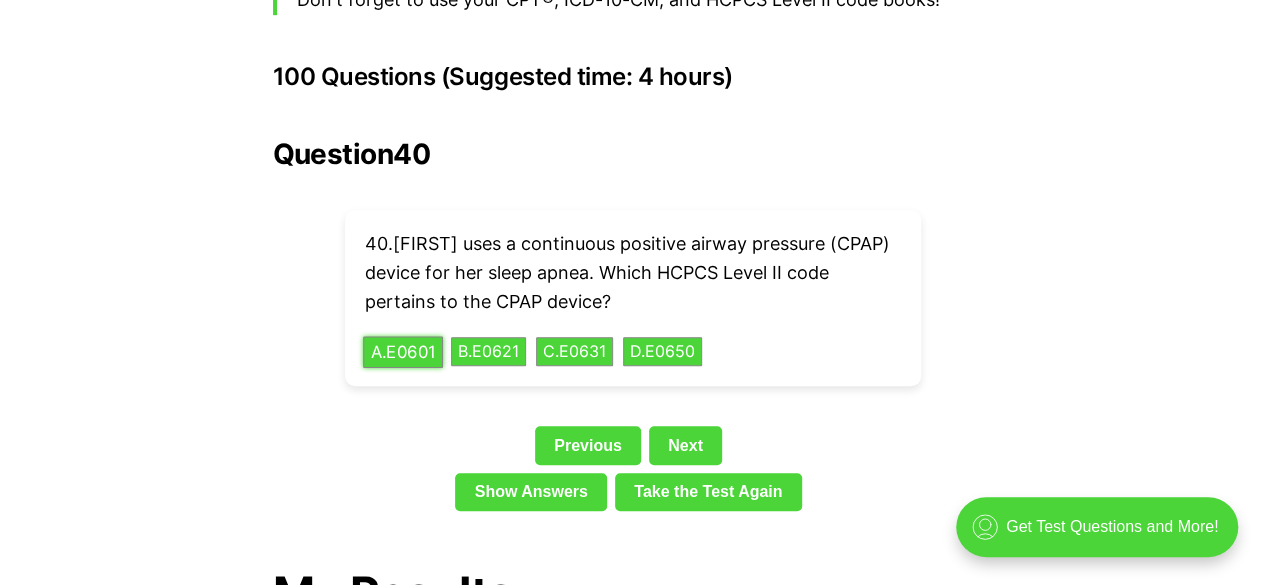 click on "A .  [CODE]" at bounding box center (403, 351) 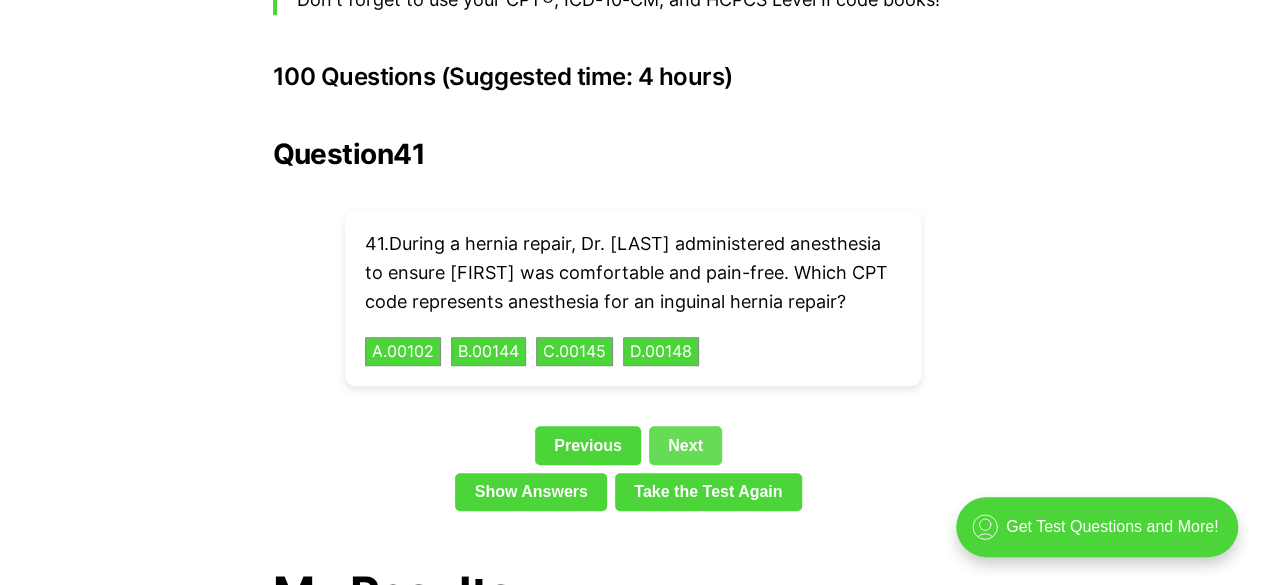 click on "Next" at bounding box center (685, 445) 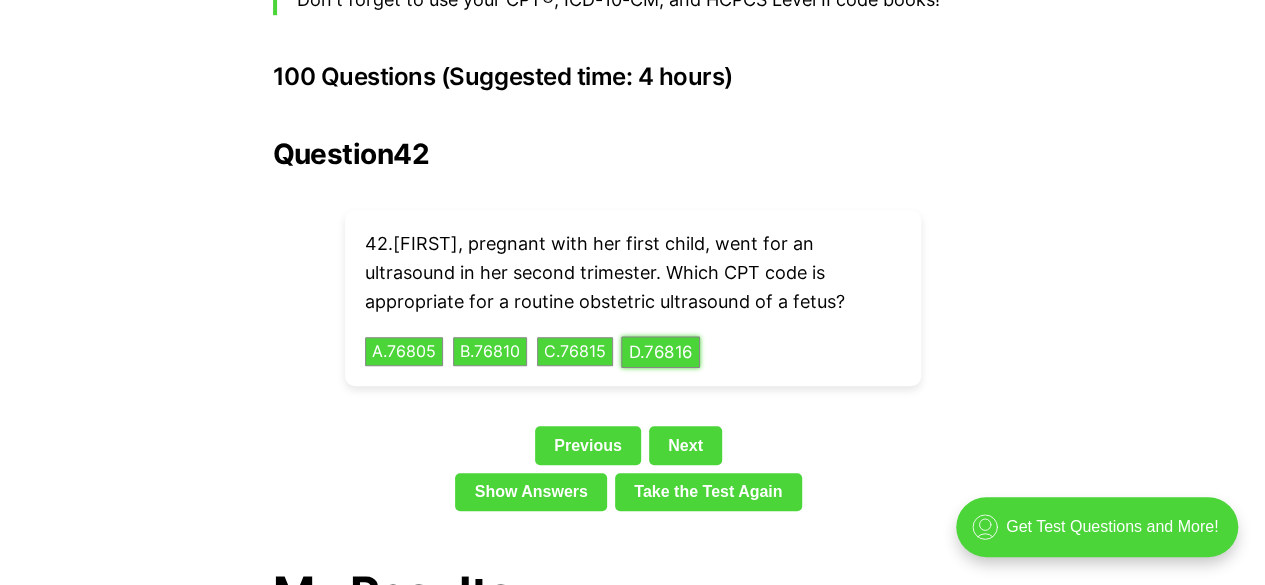 click on "42 .  [FIRST], pregnant with her first child, went for an ultrasound in her second trimester. Which CPT code is appropriate for a routine obstetric ultrasound of a fetus? A .  76805 B .  76810 C .  76815 D .  76816" at bounding box center [633, 298] 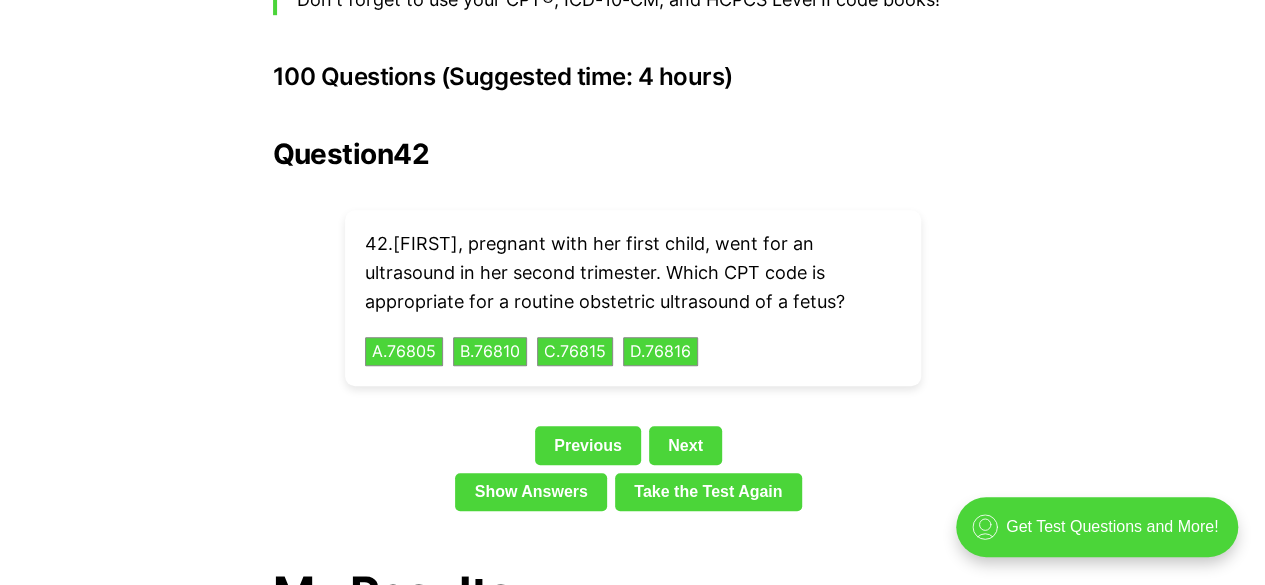 click on "42 .  [FIRST], pregnant with her first child, went for an ultrasound in her second trimester. Which CPT code is appropriate for a routine obstetric ultrasound of a fetus? A .  76805 B .  76810 C .  76815 D .  76816" at bounding box center [633, 298] 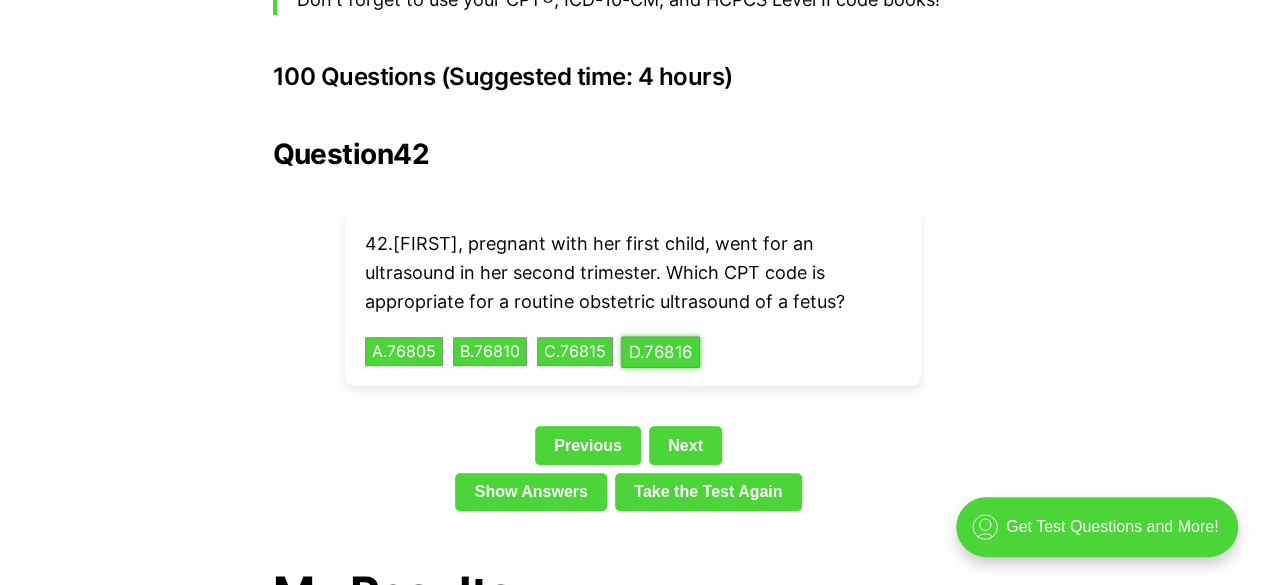 click on "D .  76816" at bounding box center [660, 351] 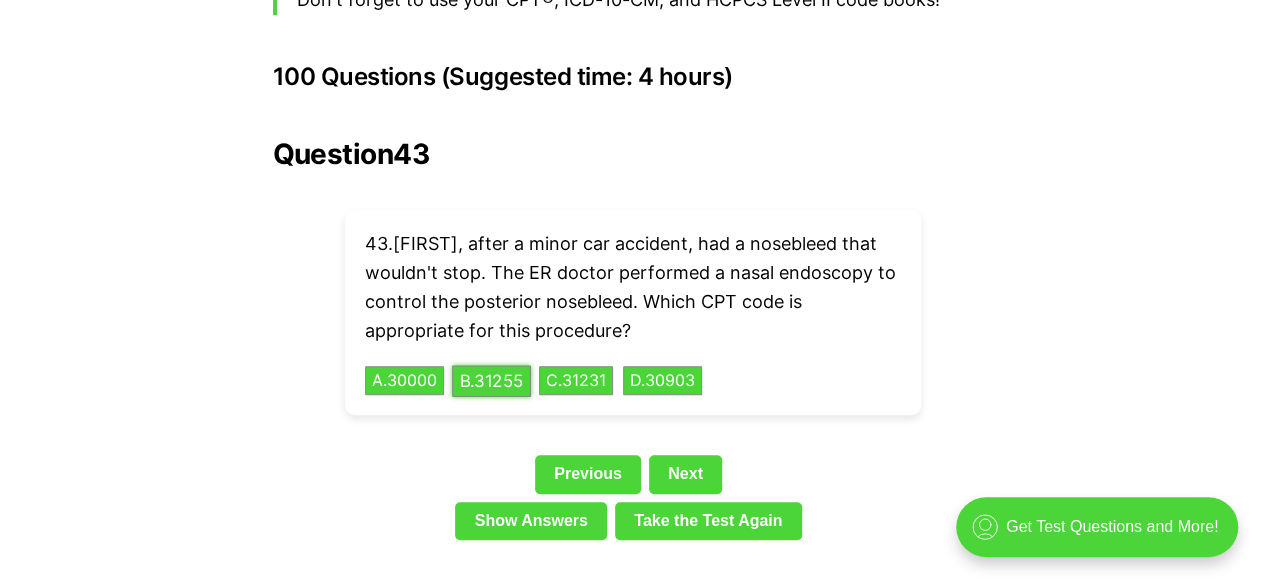 click on "B .  [CODE]" at bounding box center [491, 380] 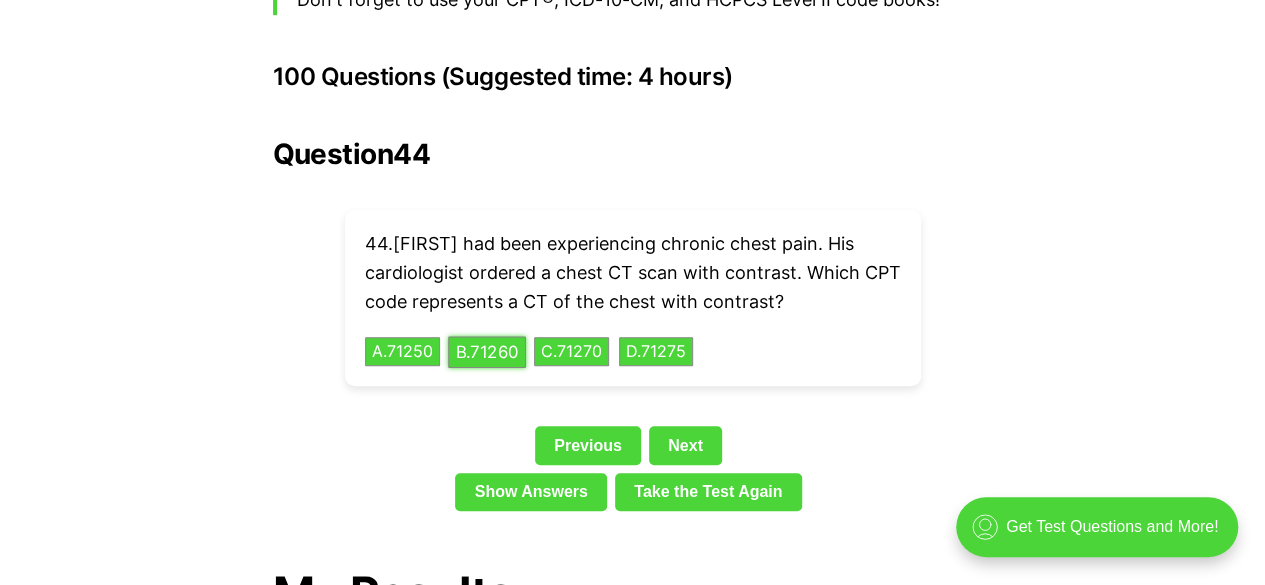 click on "B .  71260" at bounding box center [487, 351] 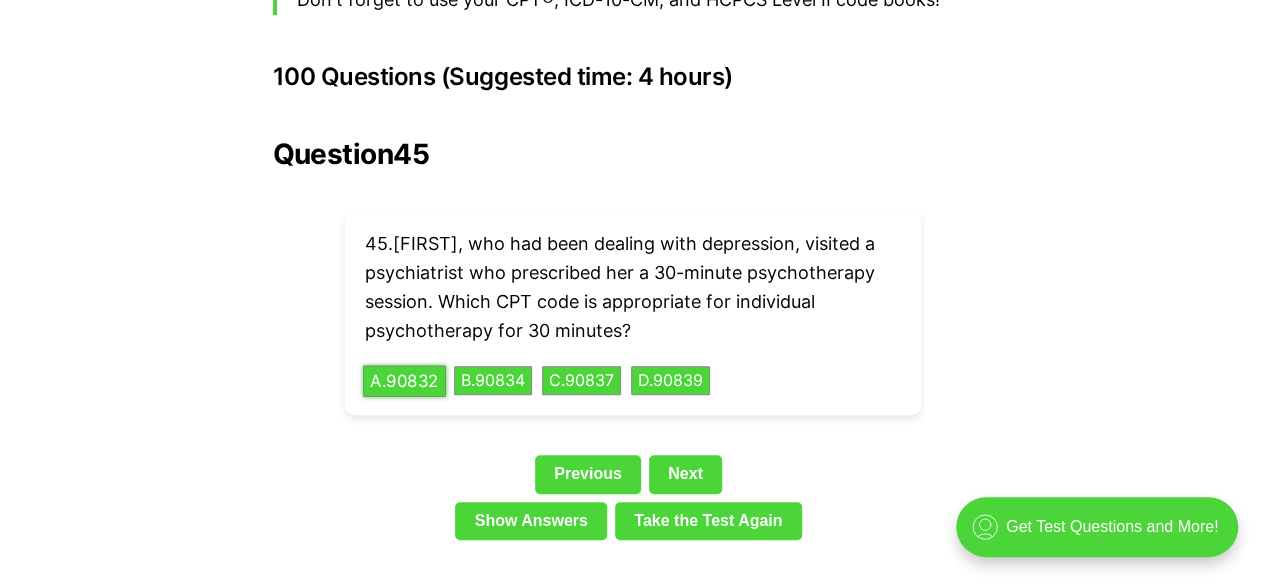 click on "A .  90832" at bounding box center (404, 380) 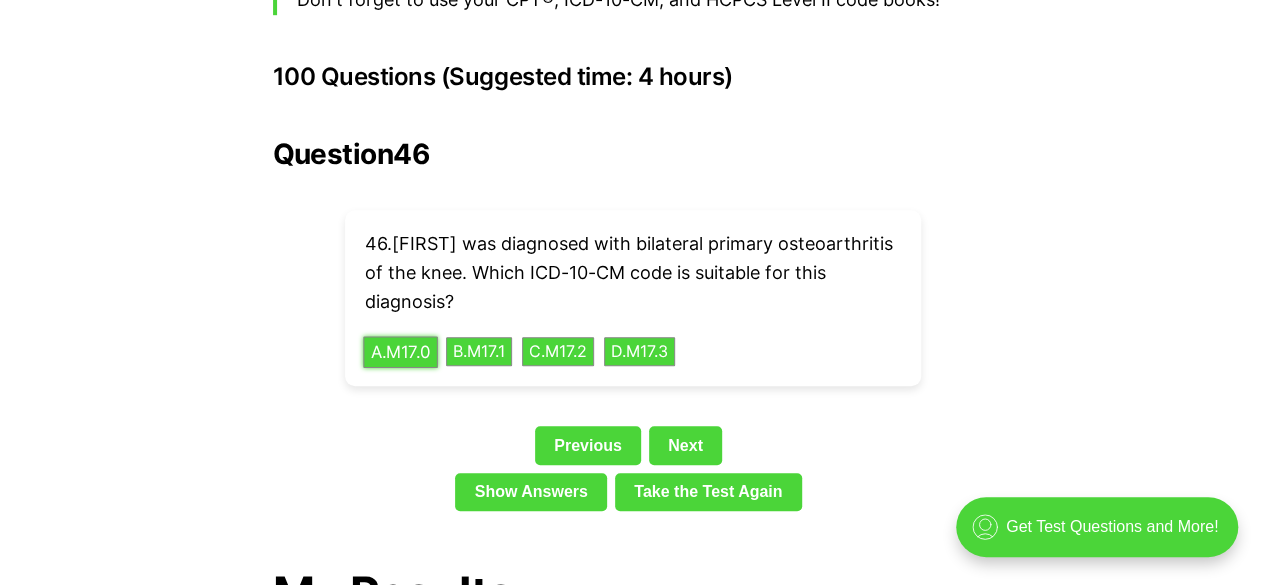 click on "A .  [DIAGNOSIS_CODE]" at bounding box center [400, 351] 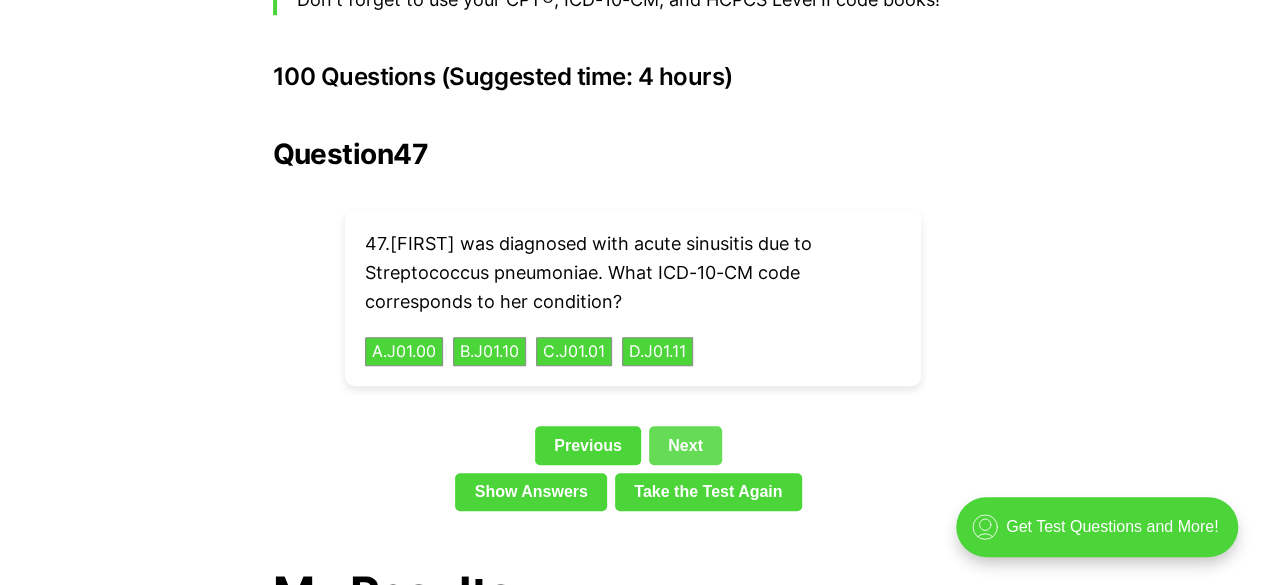 click on "Next" at bounding box center [685, 445] 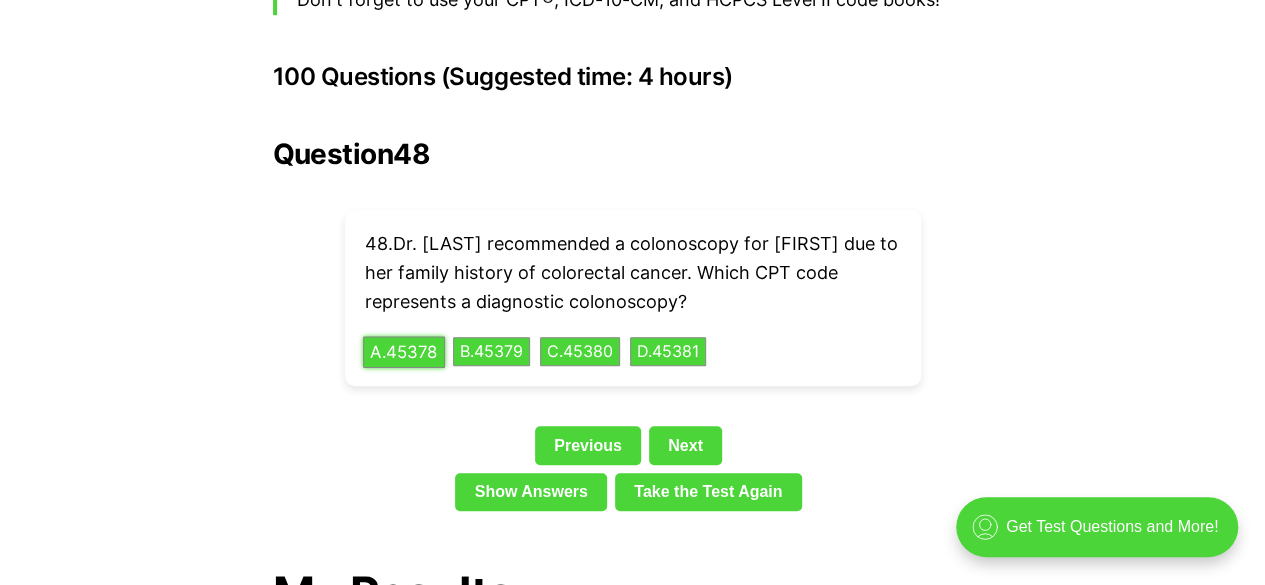click on "A .  45378" at bounding box center (404, 351) 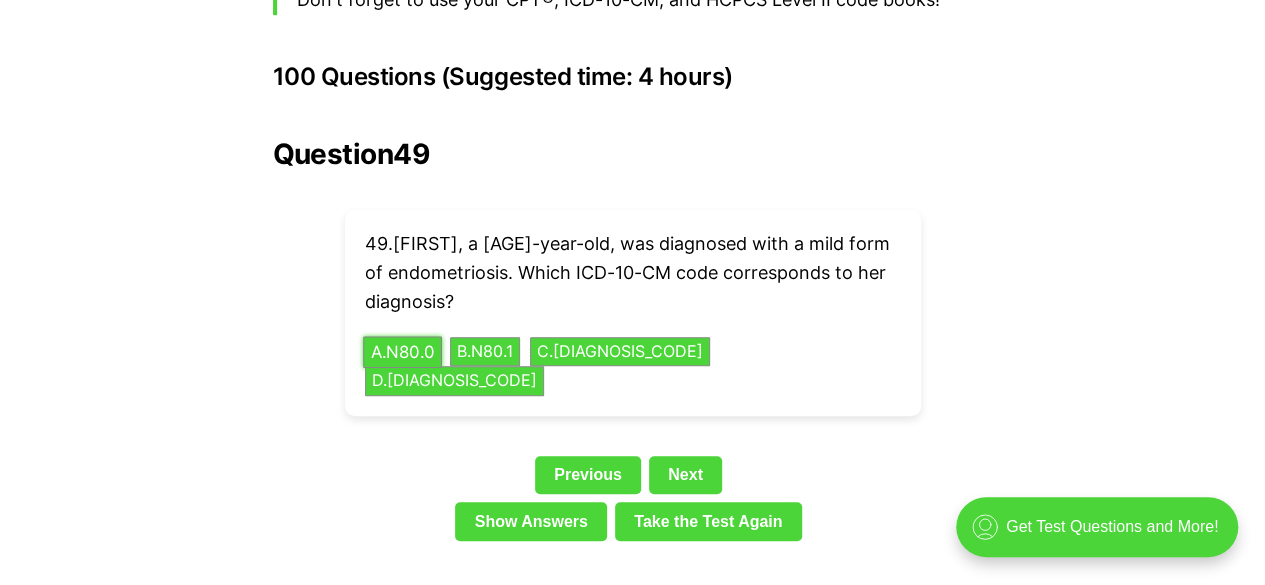 click on "A .  [DIAGNOSIS_CODE]" at bounding box center [402, 351] 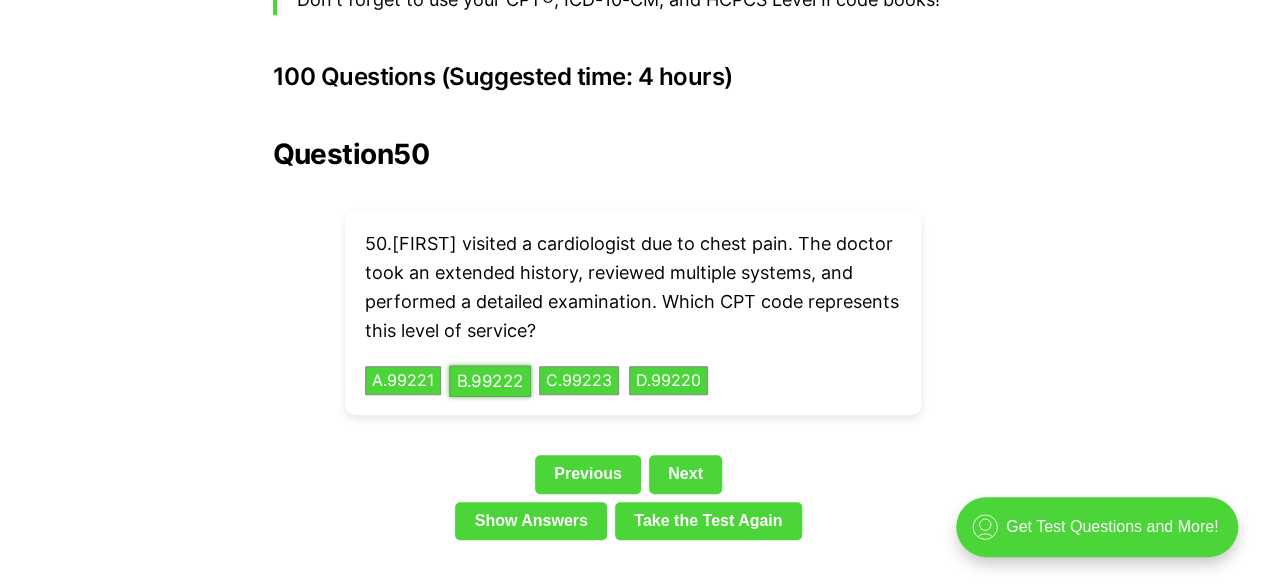 click on "B .  [CODE]" at bounding box center (490, 380) 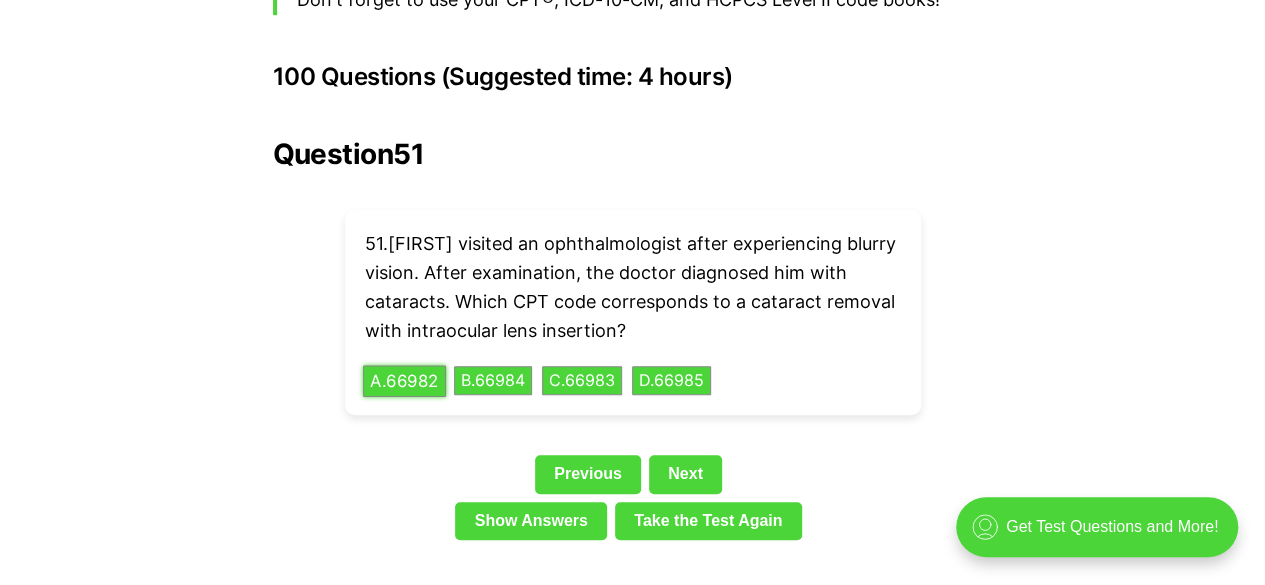 click on "A .  66982" at bounding box center [404, 380] 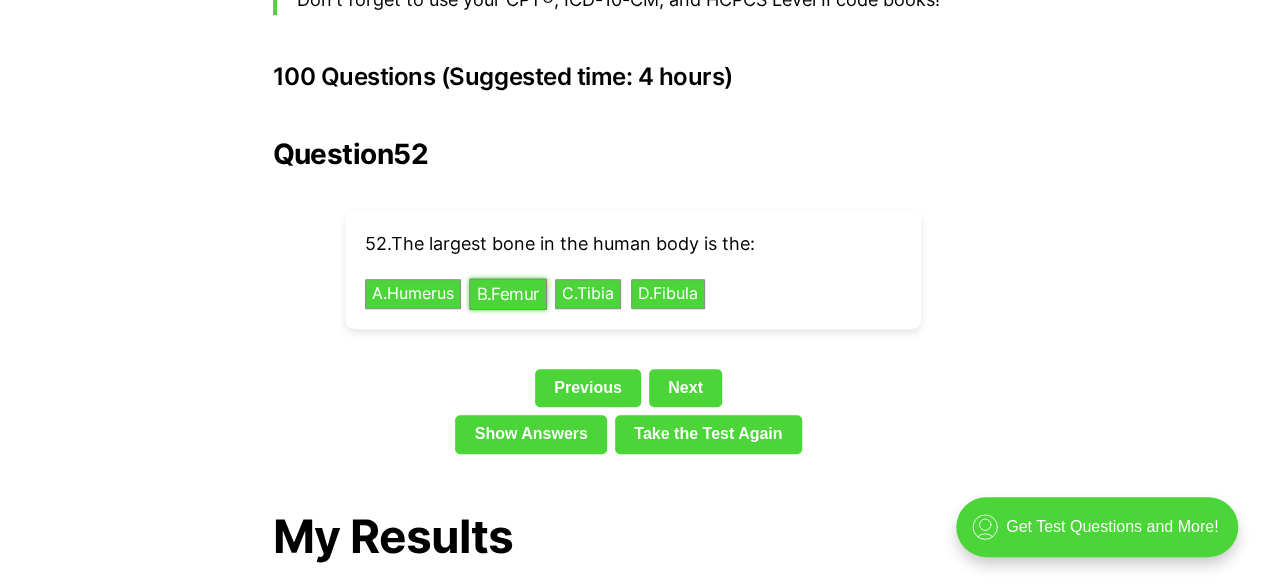 click on "B .  Femur" at bounding box center (508, 294) 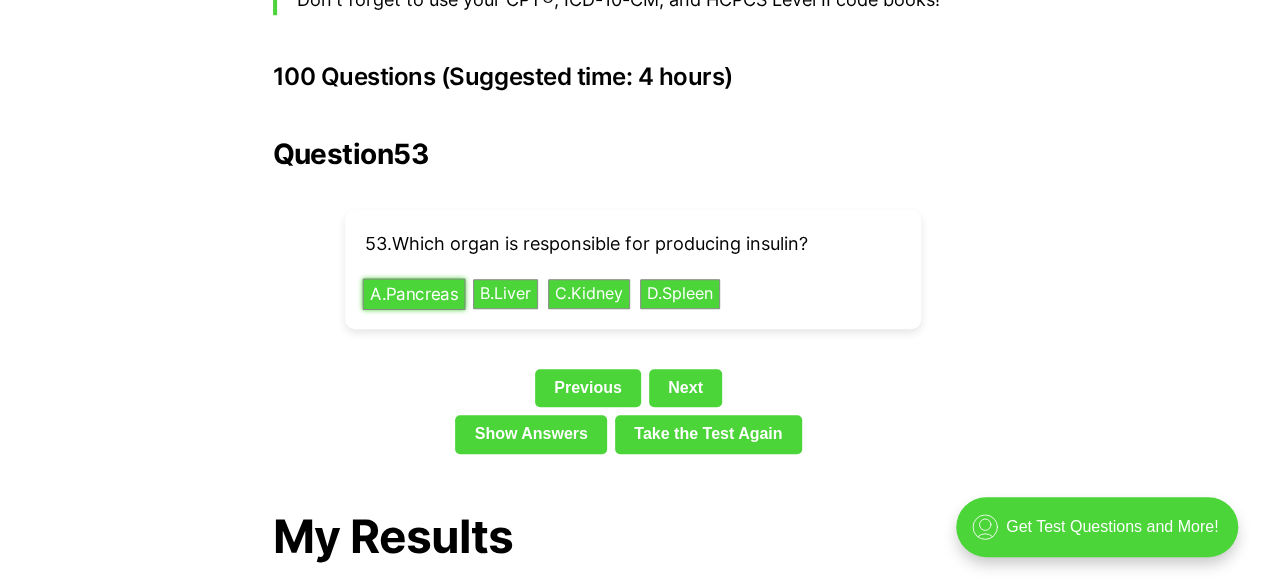 click on "A .  Pancreas" at bounding box center (413, 294) 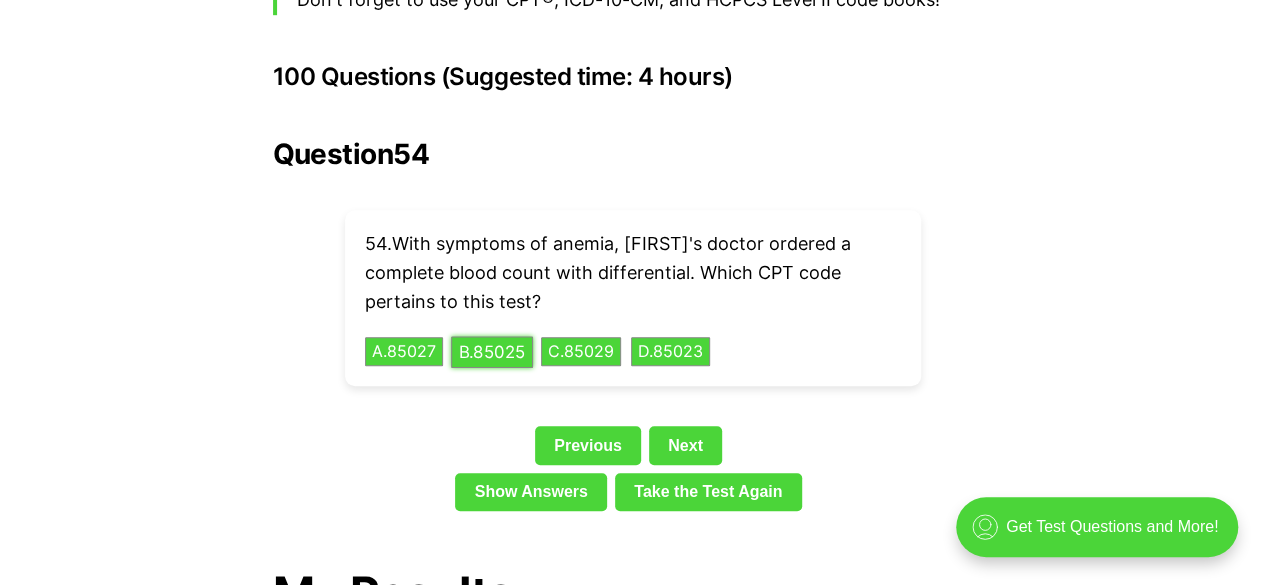 click on "B .  85025" at bounding box center [492, 351] 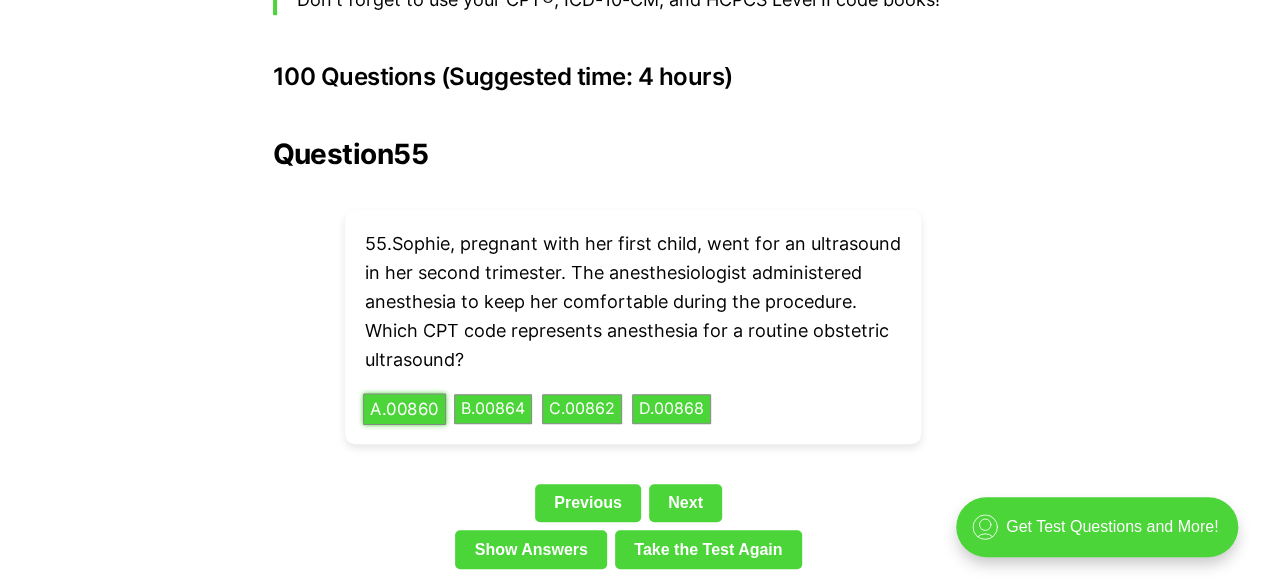 click on "A .  00860" at bounding box center (404, 409) 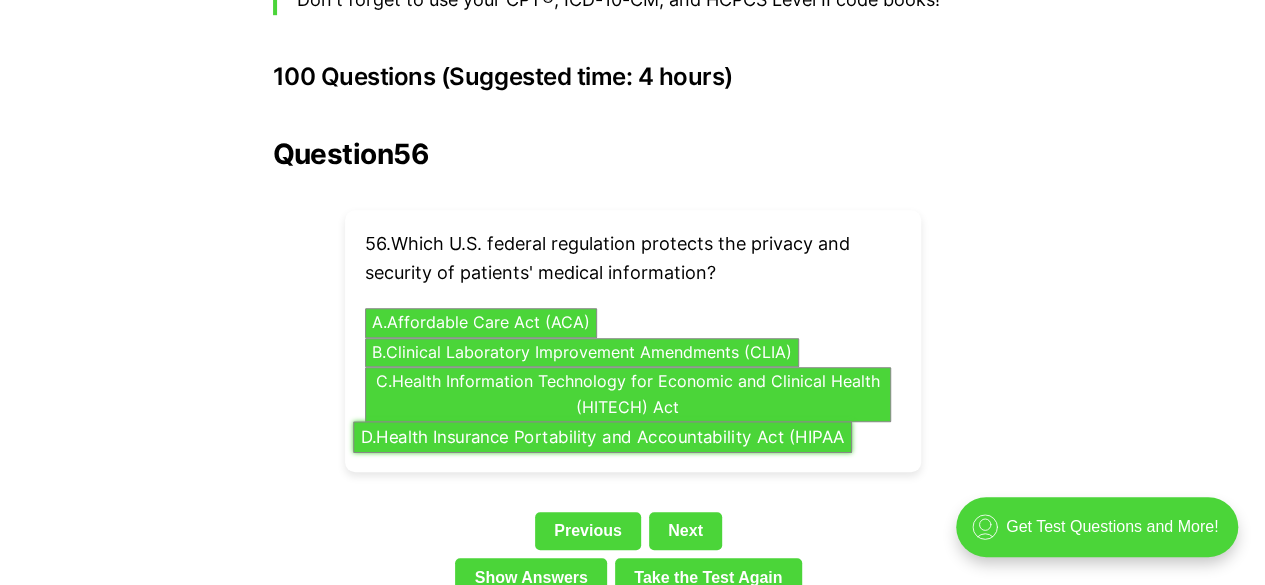click on "D .  Health Insurance Portability and Accountability Act (HIPAA" at bounding box center (602, 437) 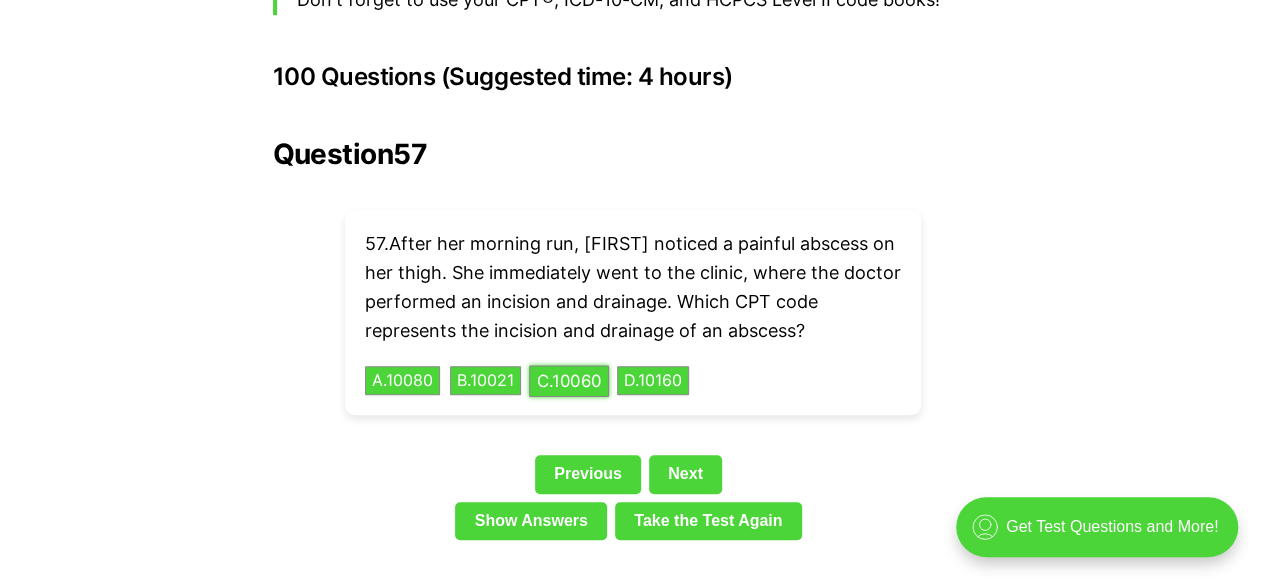click on "C .  10060" at bounding box center [569, 380] 